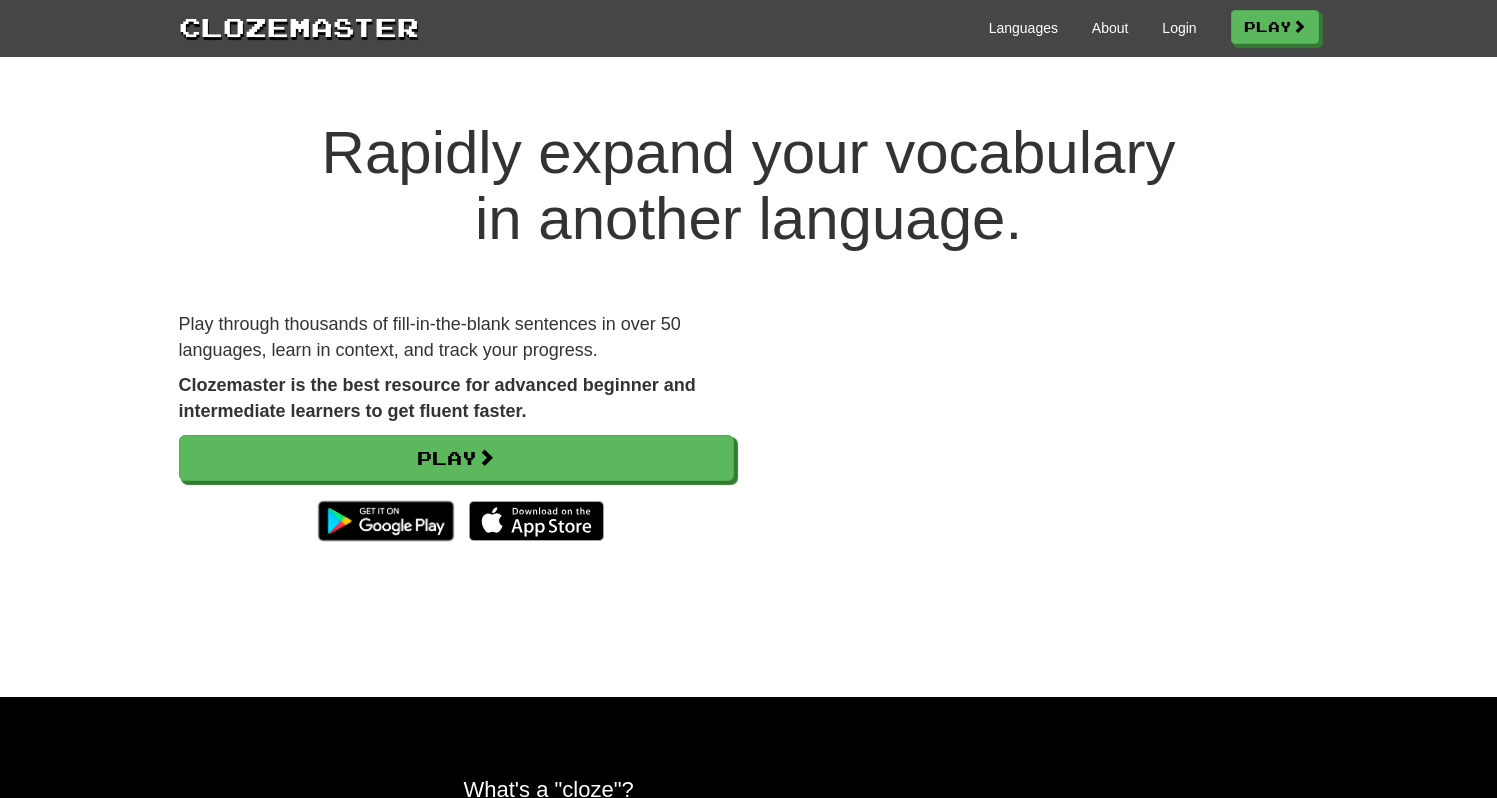 scroll, scrollTop: 0, scrollLeft: 0, axis: both 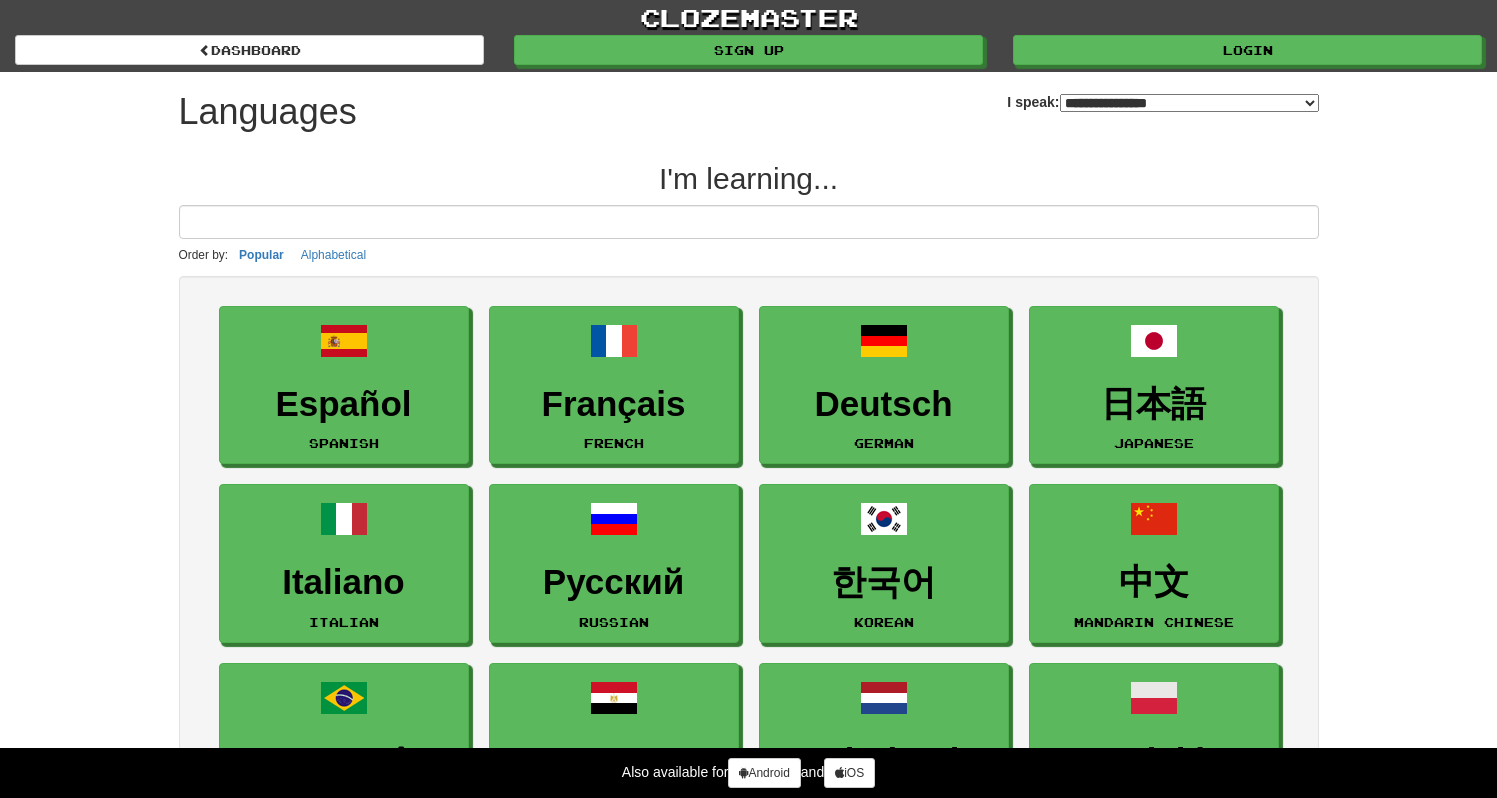 select on "*******" 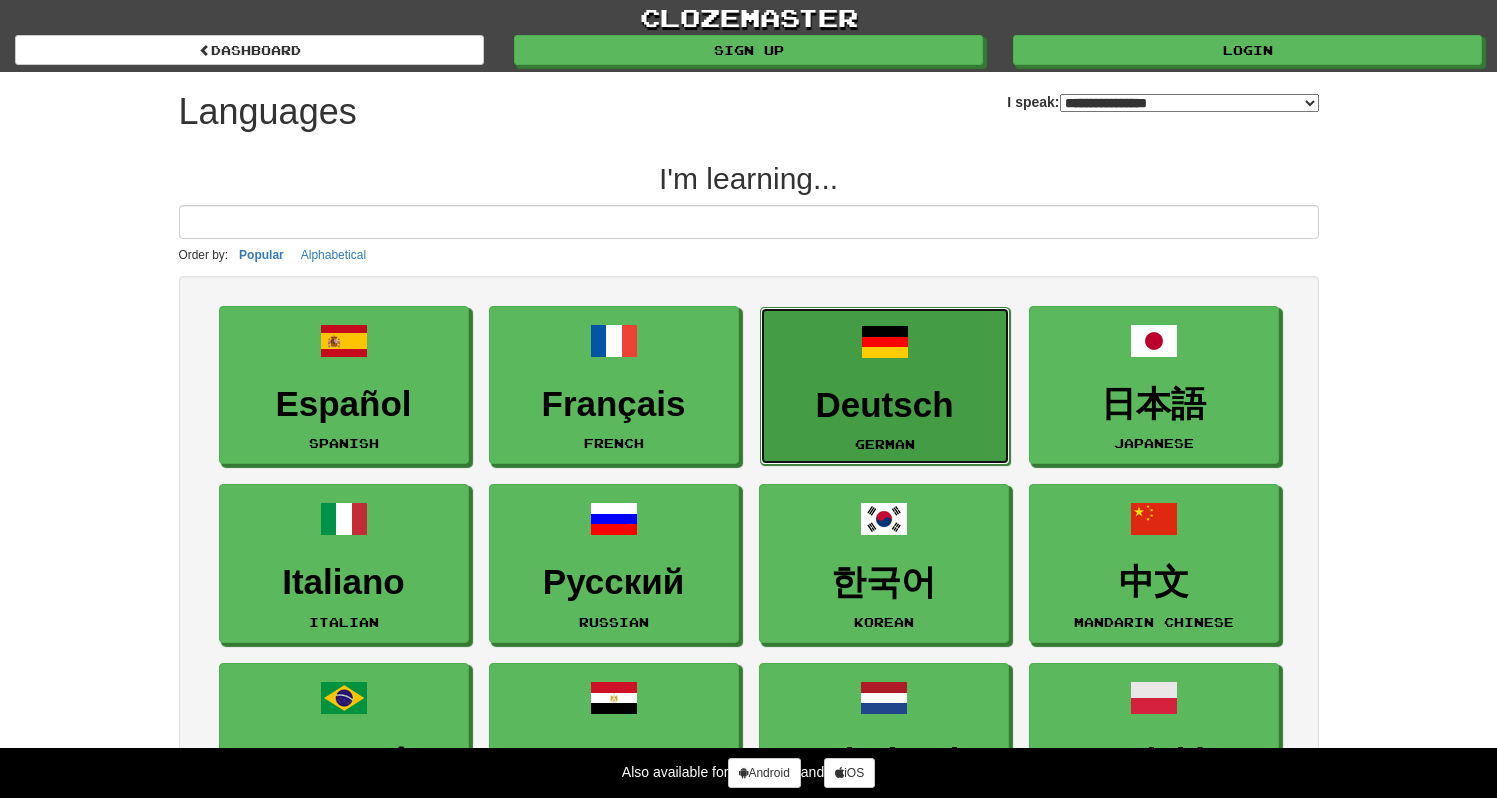 click on "Deutsch German" at bounding box center (885, 386) 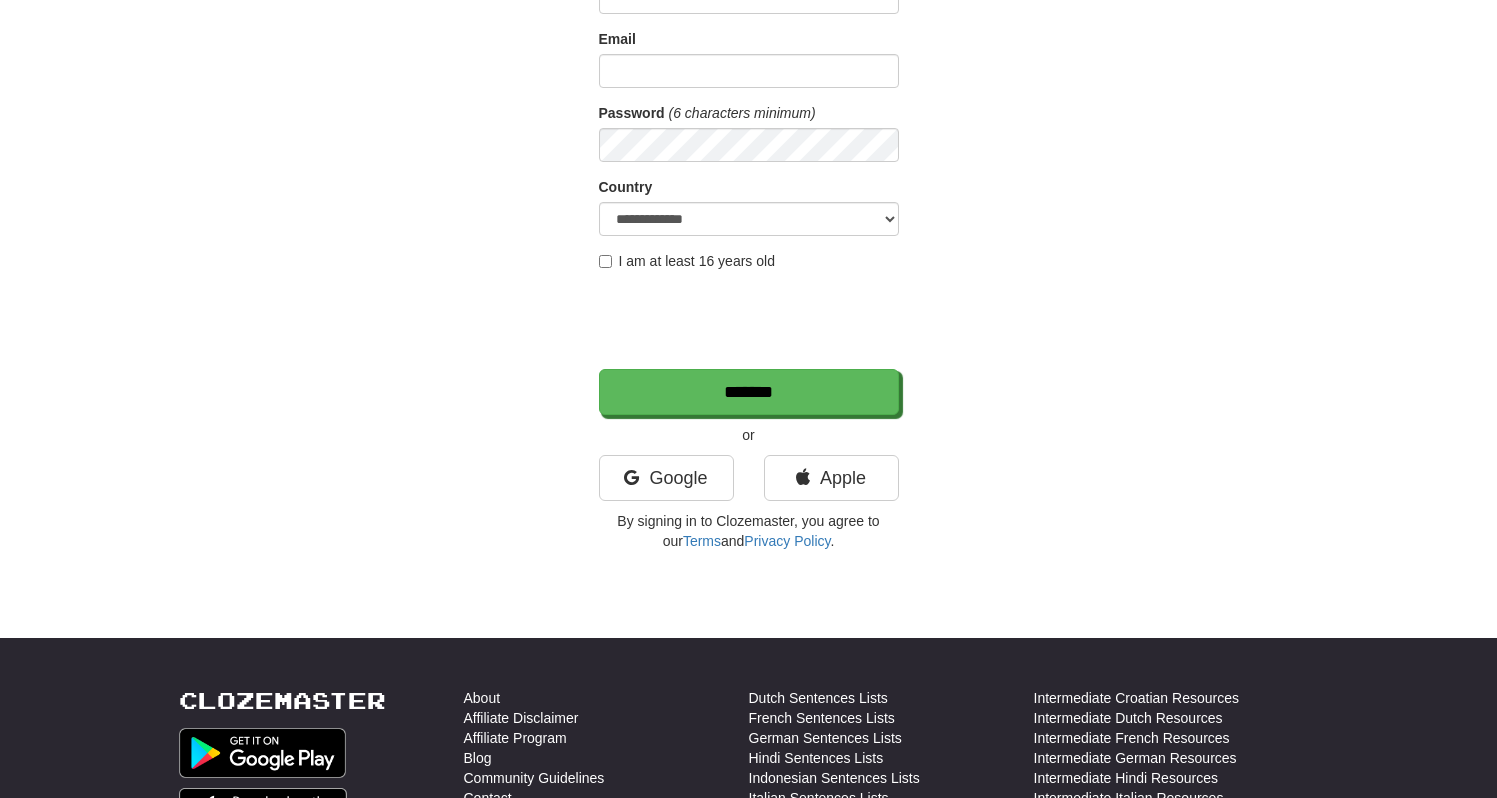 scroll, scrollTop: 0, scrollLeft: 0, axis: both 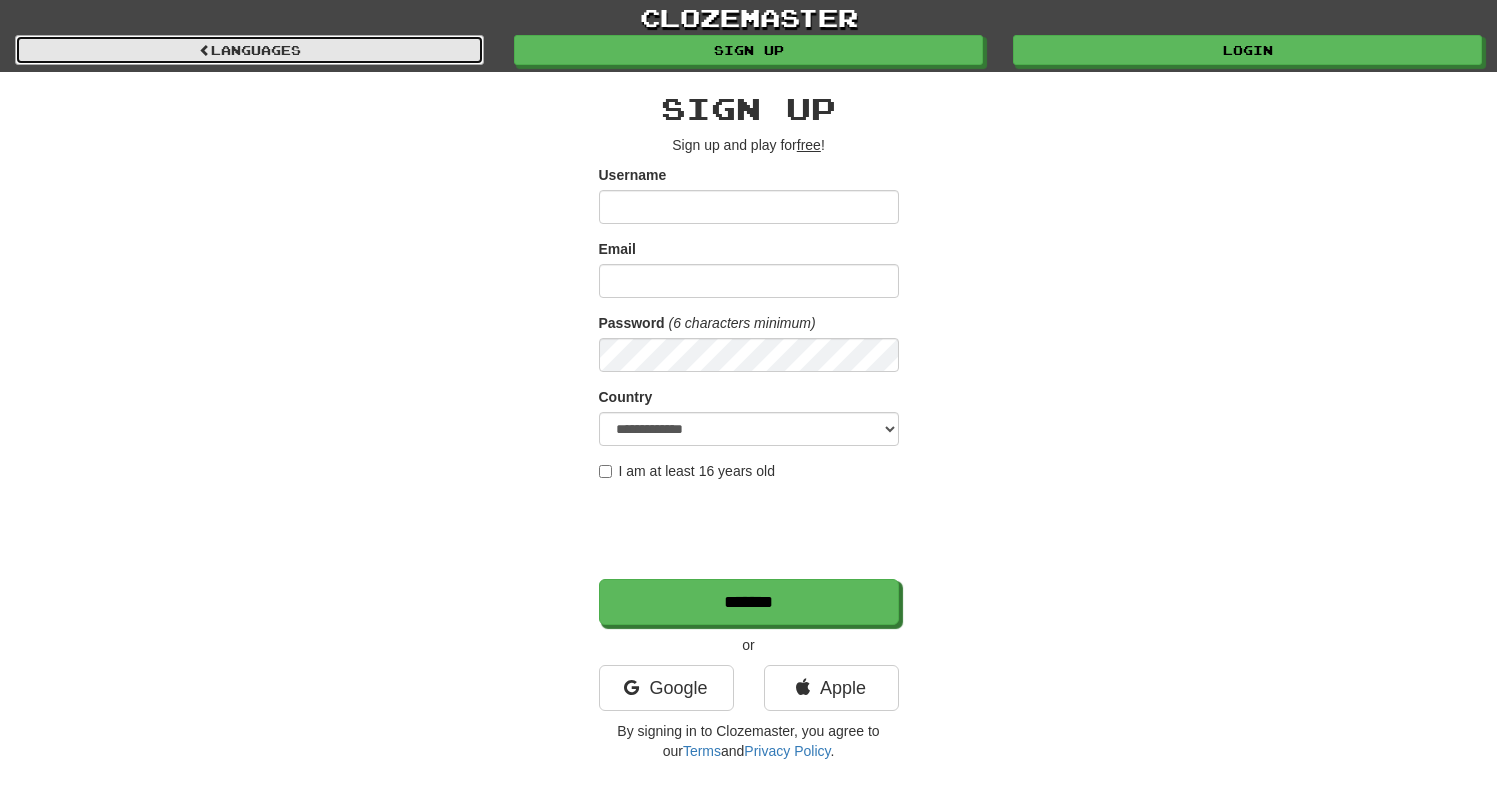 click on "Languages" at bounding box center [249, 50] 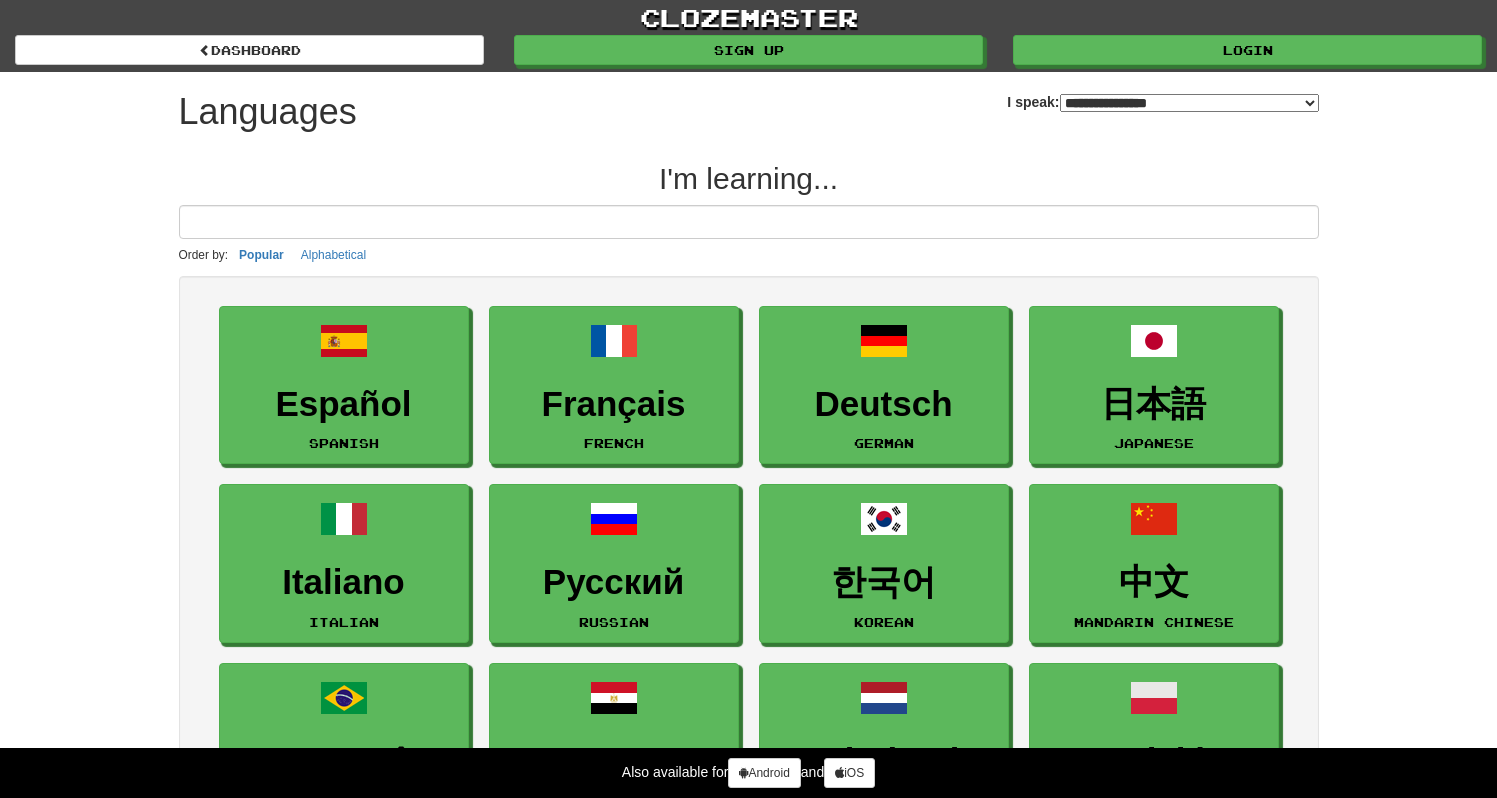 select on "*******" 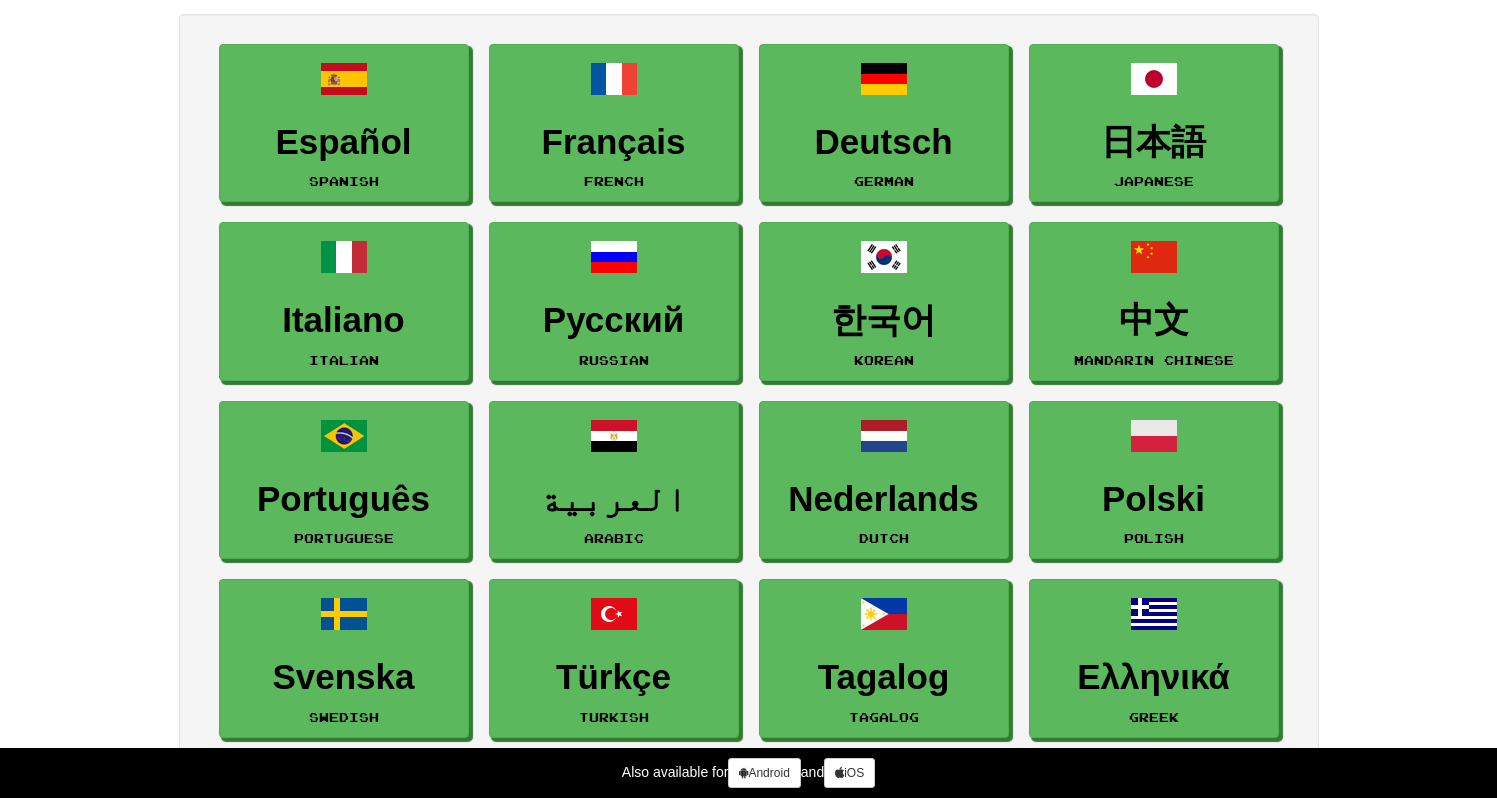 scroll, scrollTop: 0, scrollLeft: 0, axis: both 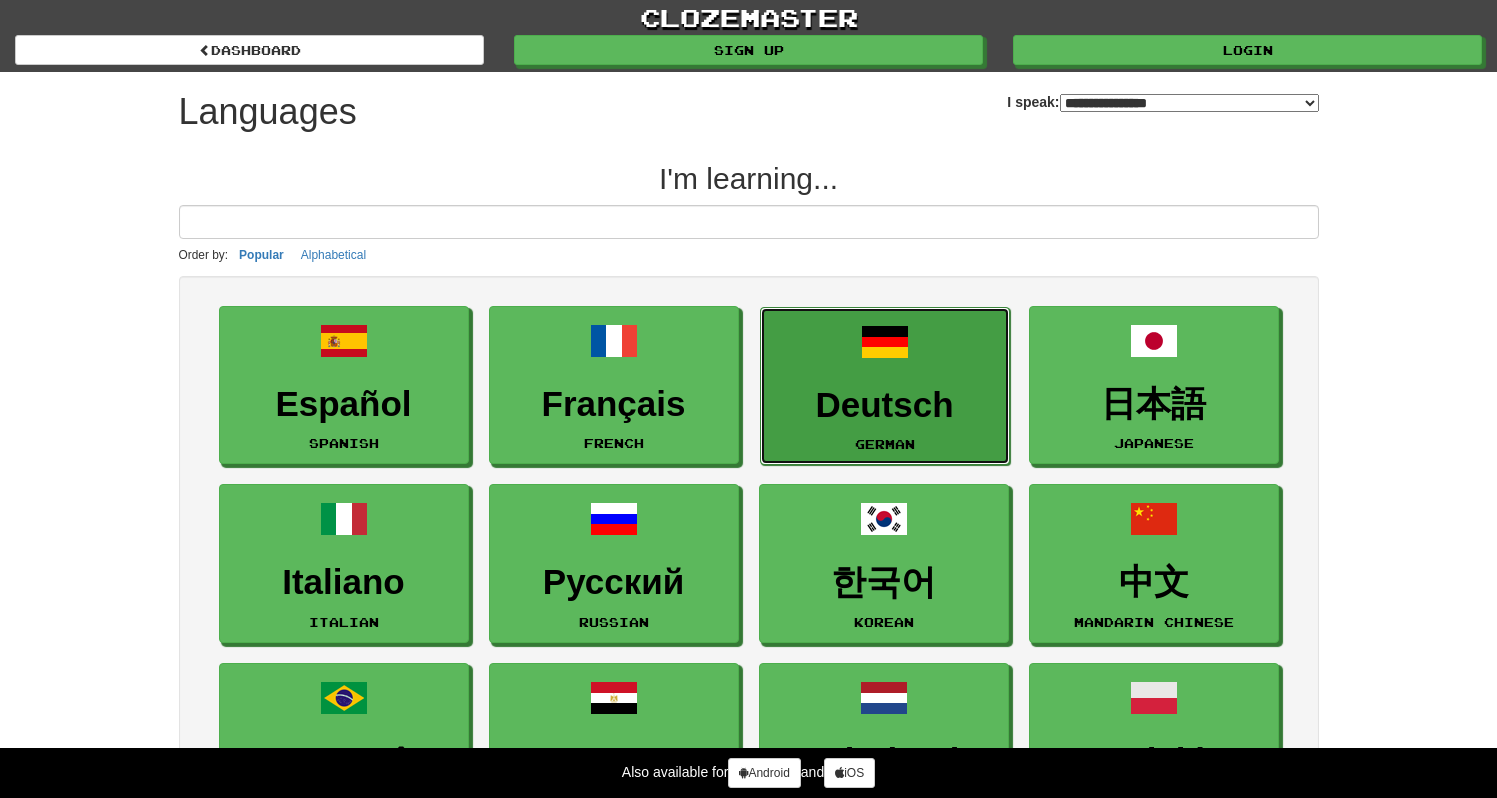 click on "Deutsch German" at bounding box center (885, 386) 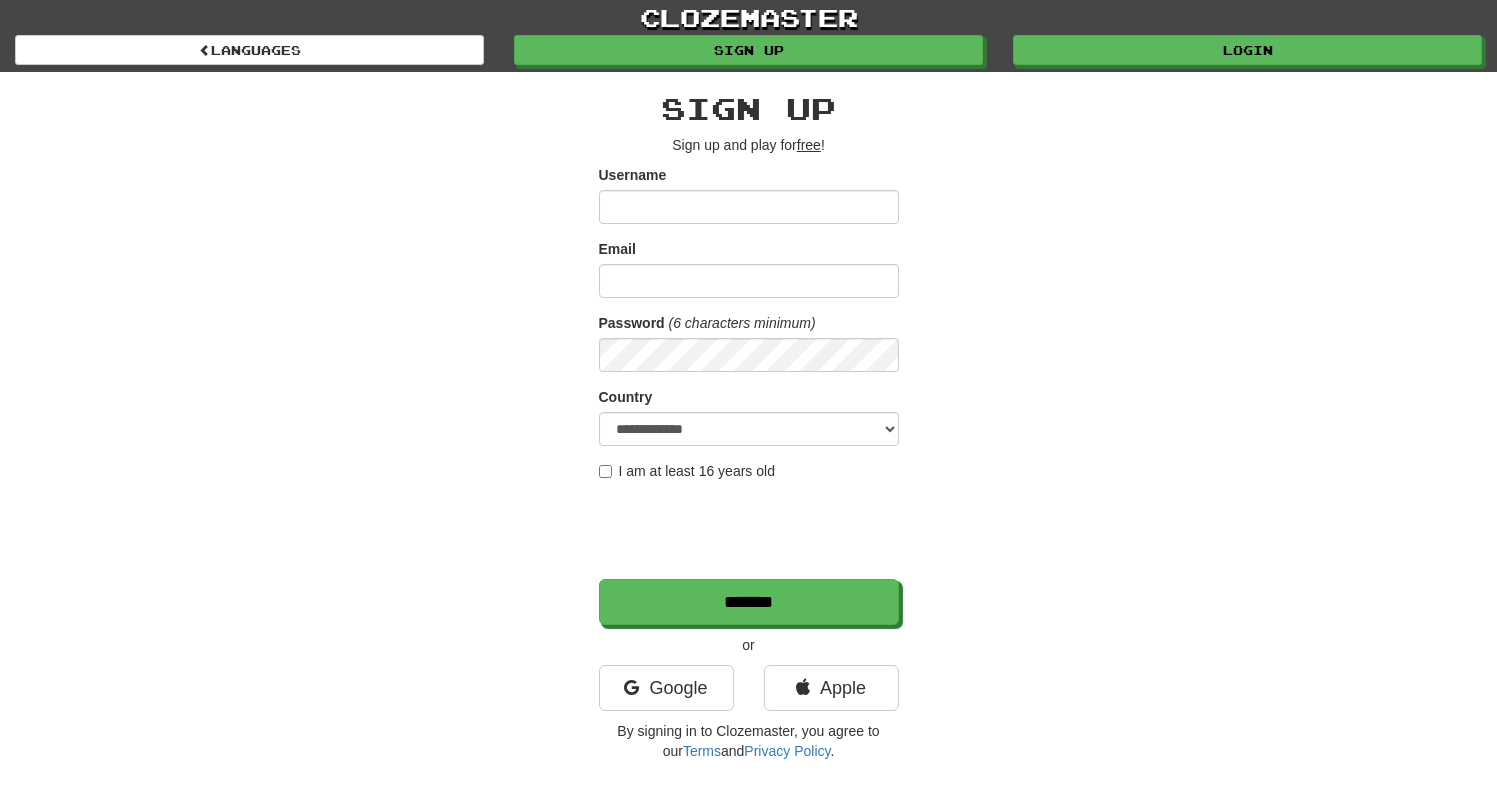 scroll, scrollTop: 0, scrollLeft: 0, axis: both 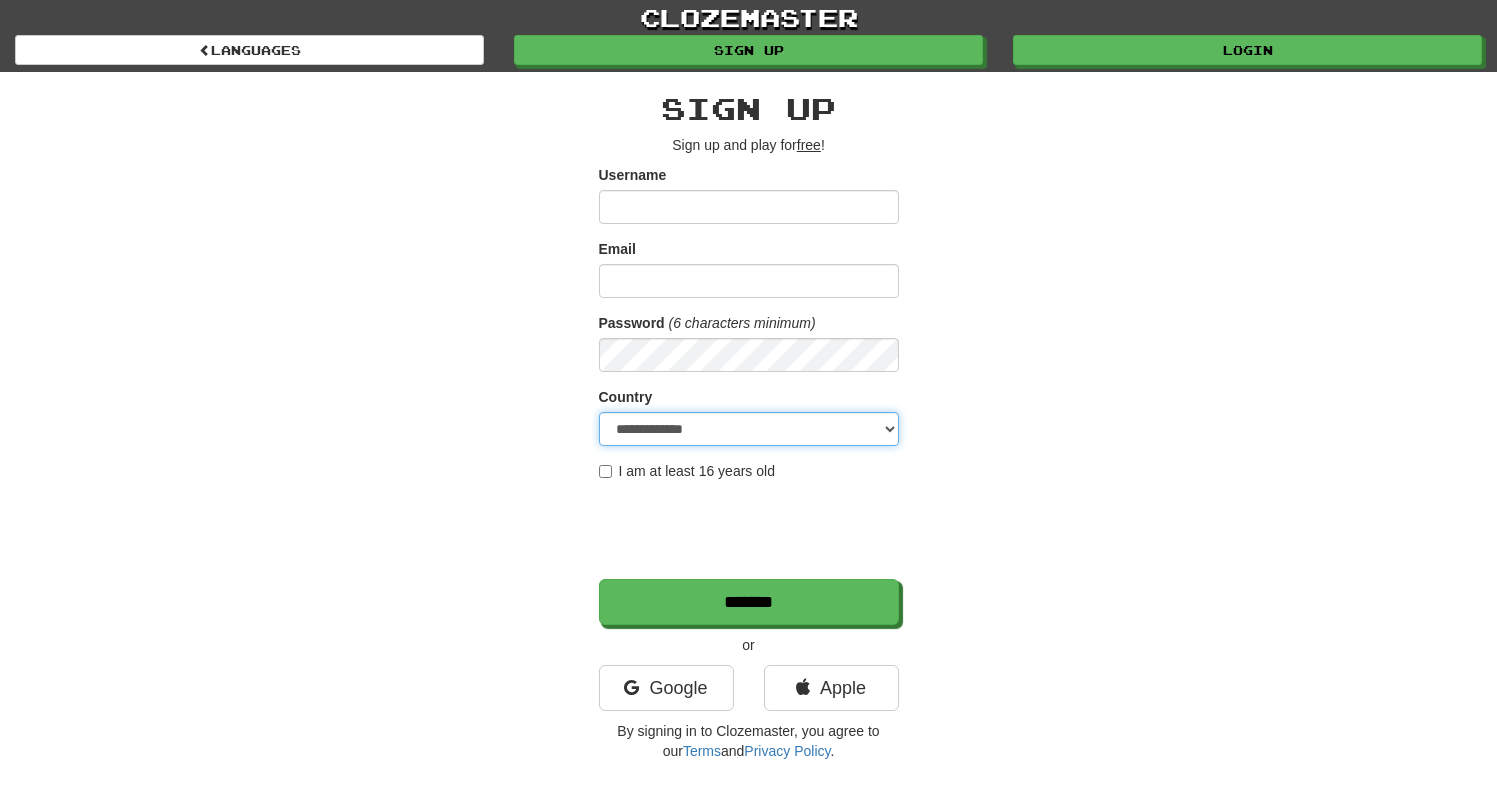 click on "**********" at bounding box center (749, 429) 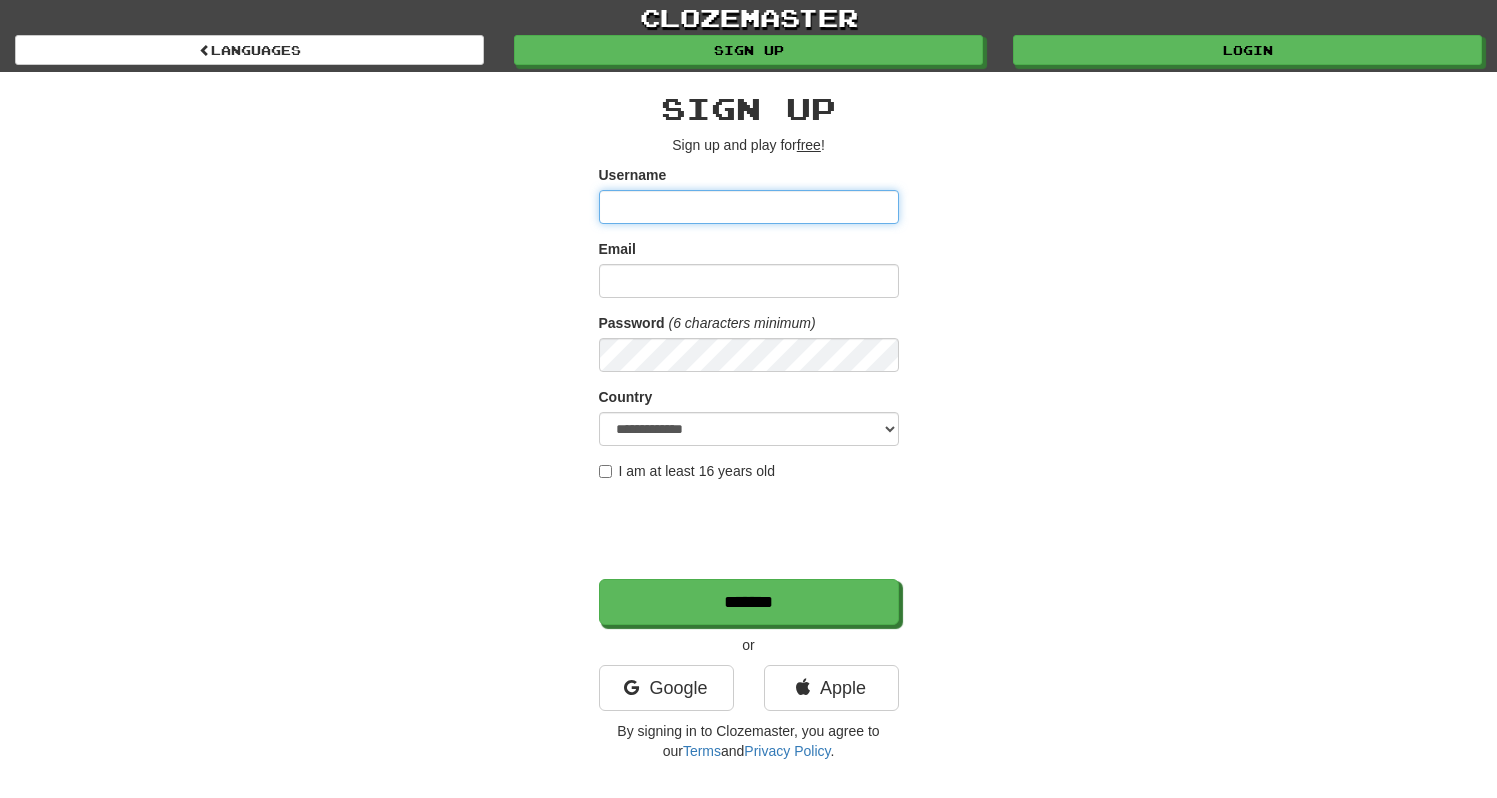 click on "Username" at bounding box center (749, 207) 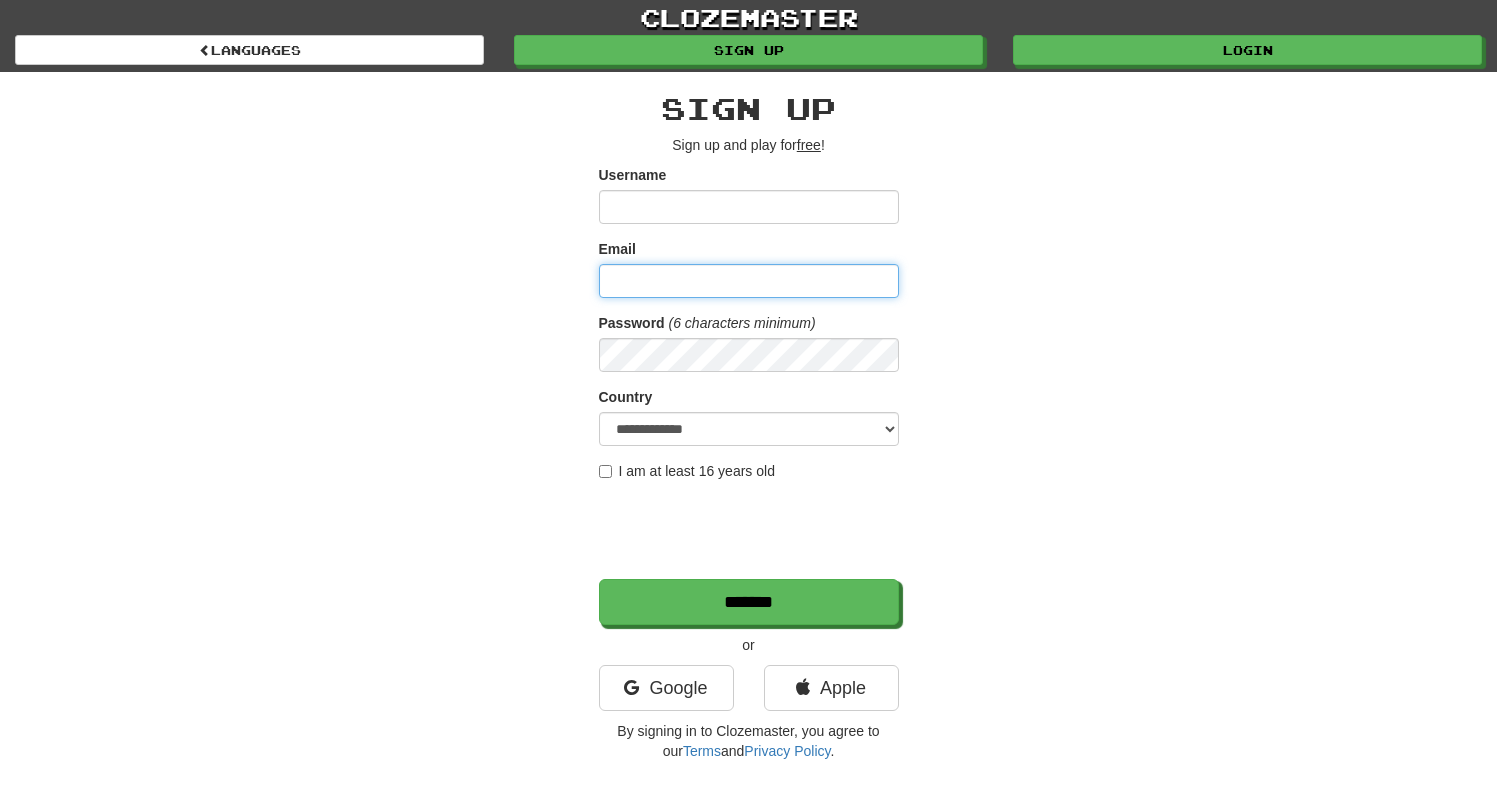 click on "Email" at bounding box center [749, 281] 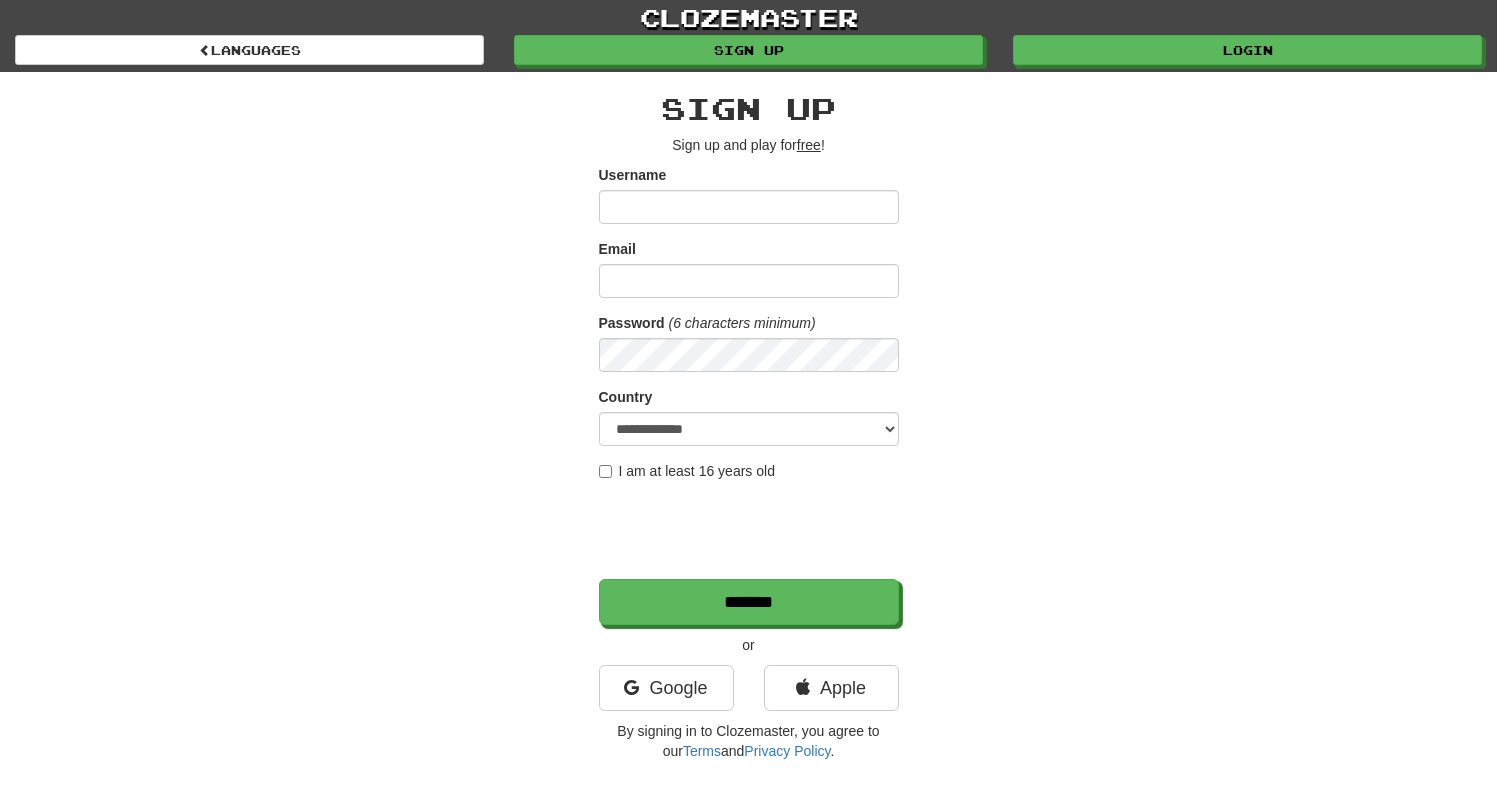 click on "I am at least 16 years old" at bounding box center [687, 471] 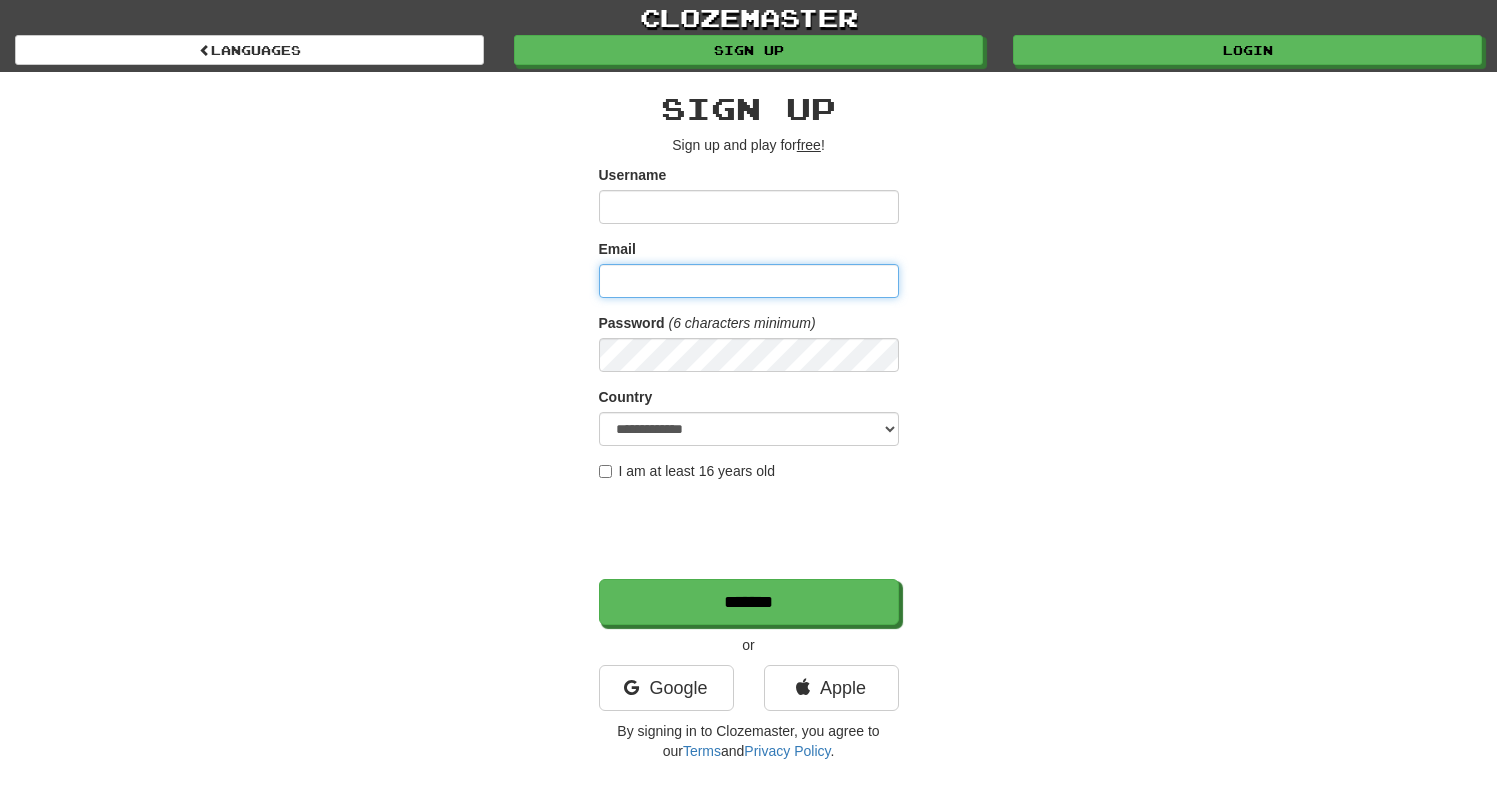 click on "Email" at bounding box center (749, 281) 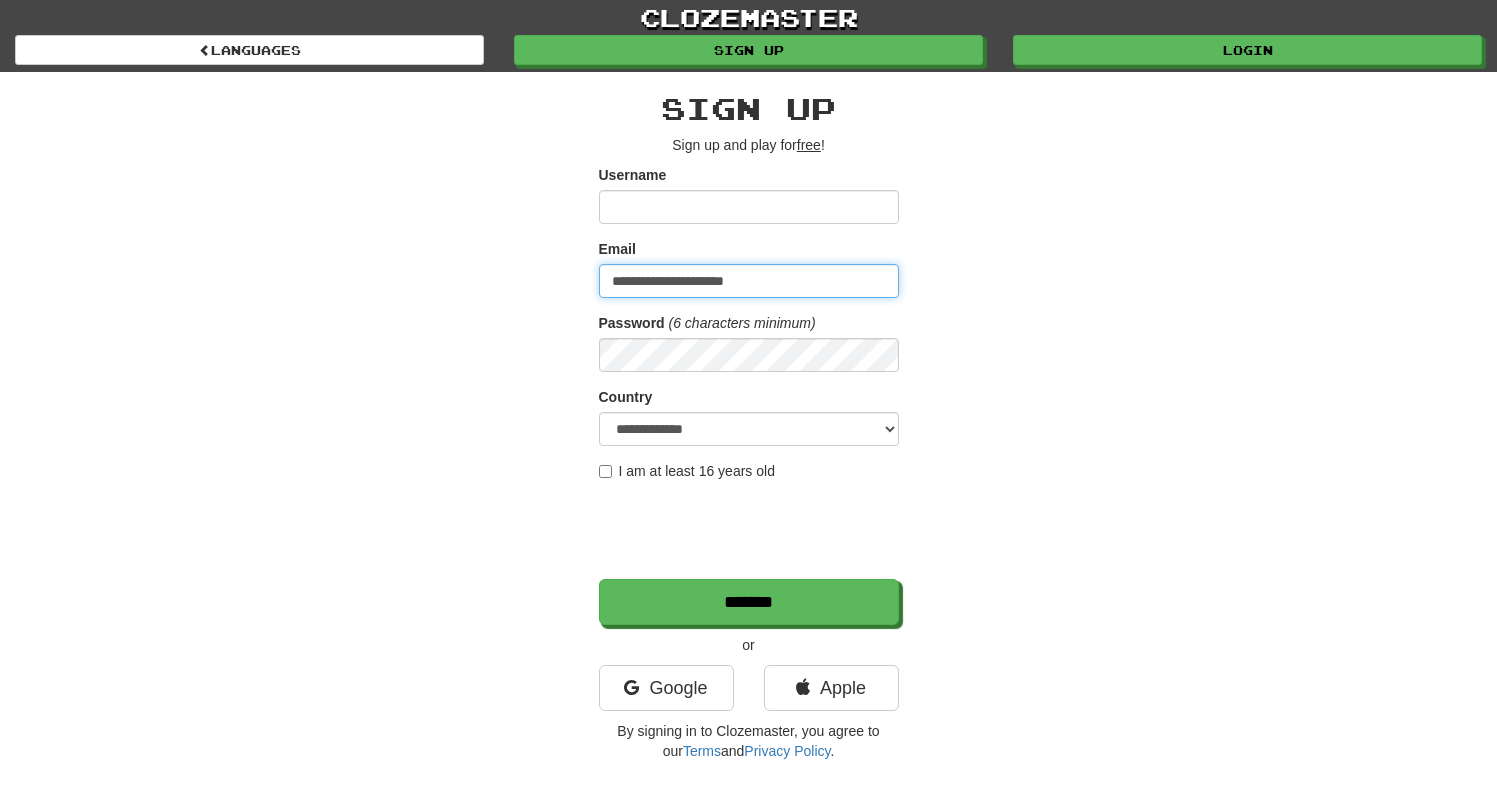 type on "**********" 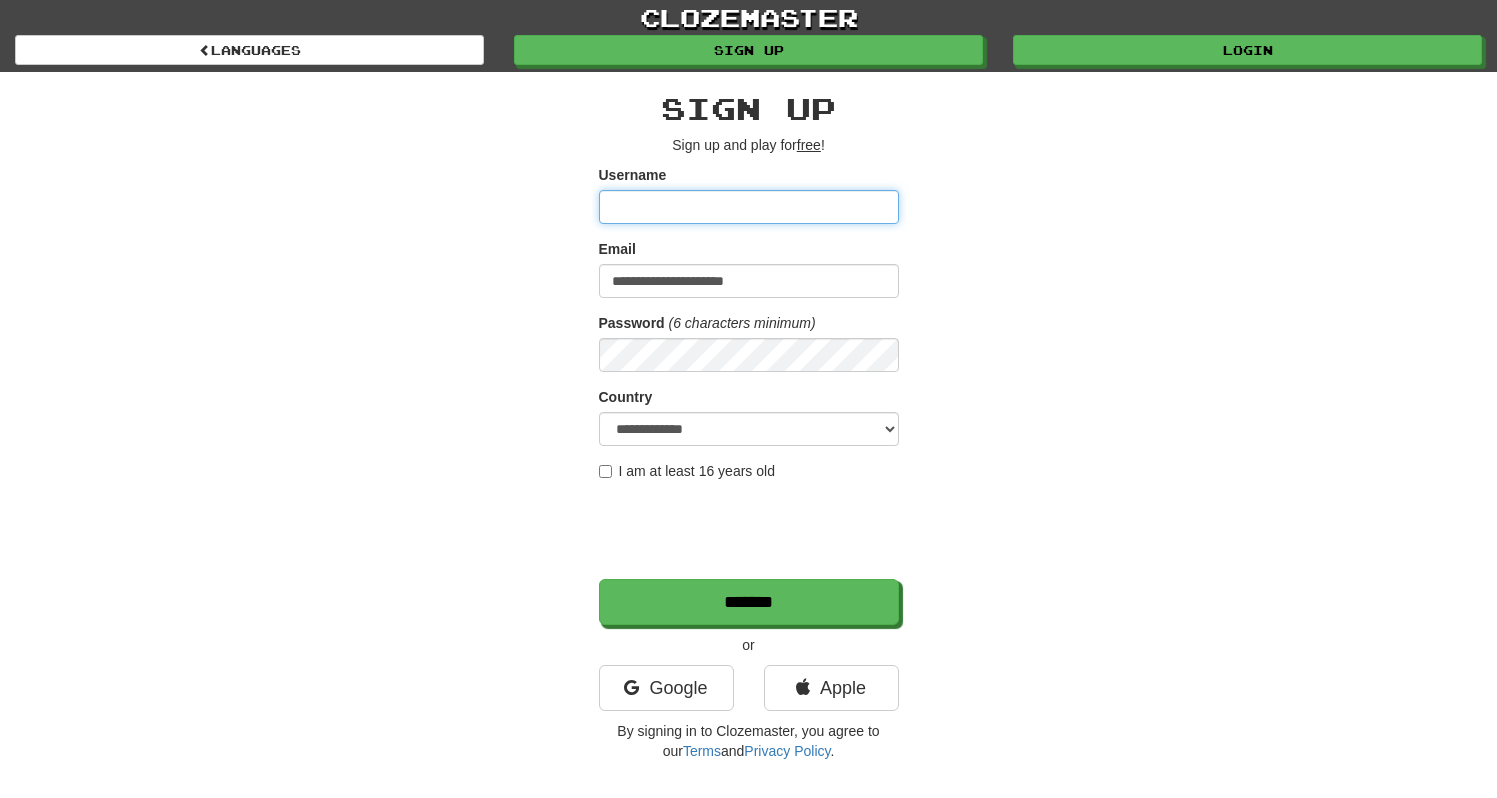 click on "Username" at bounding box center [749, 207] 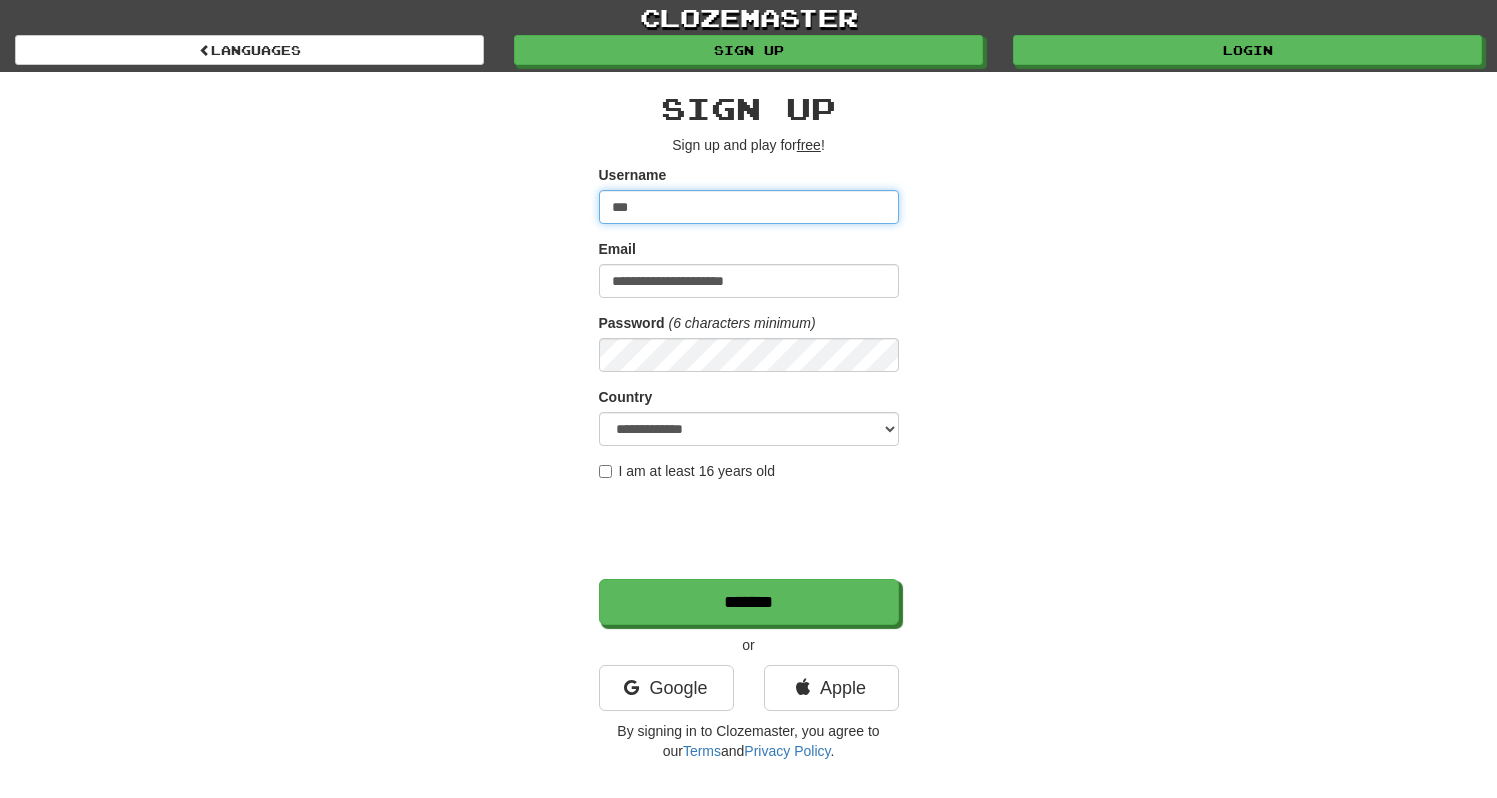 type on "***" 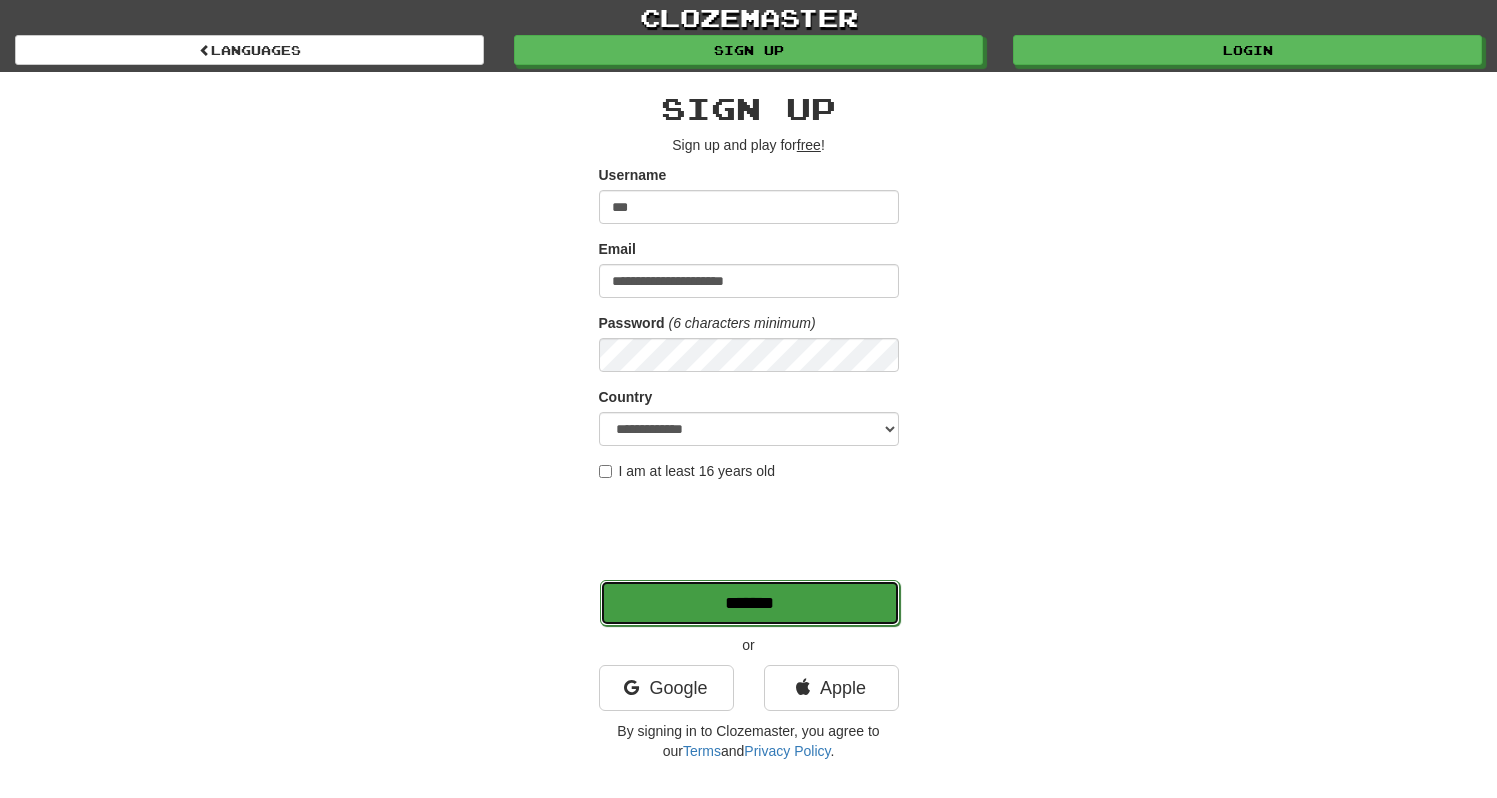 click on "*******" at bounding box center [750, 603] 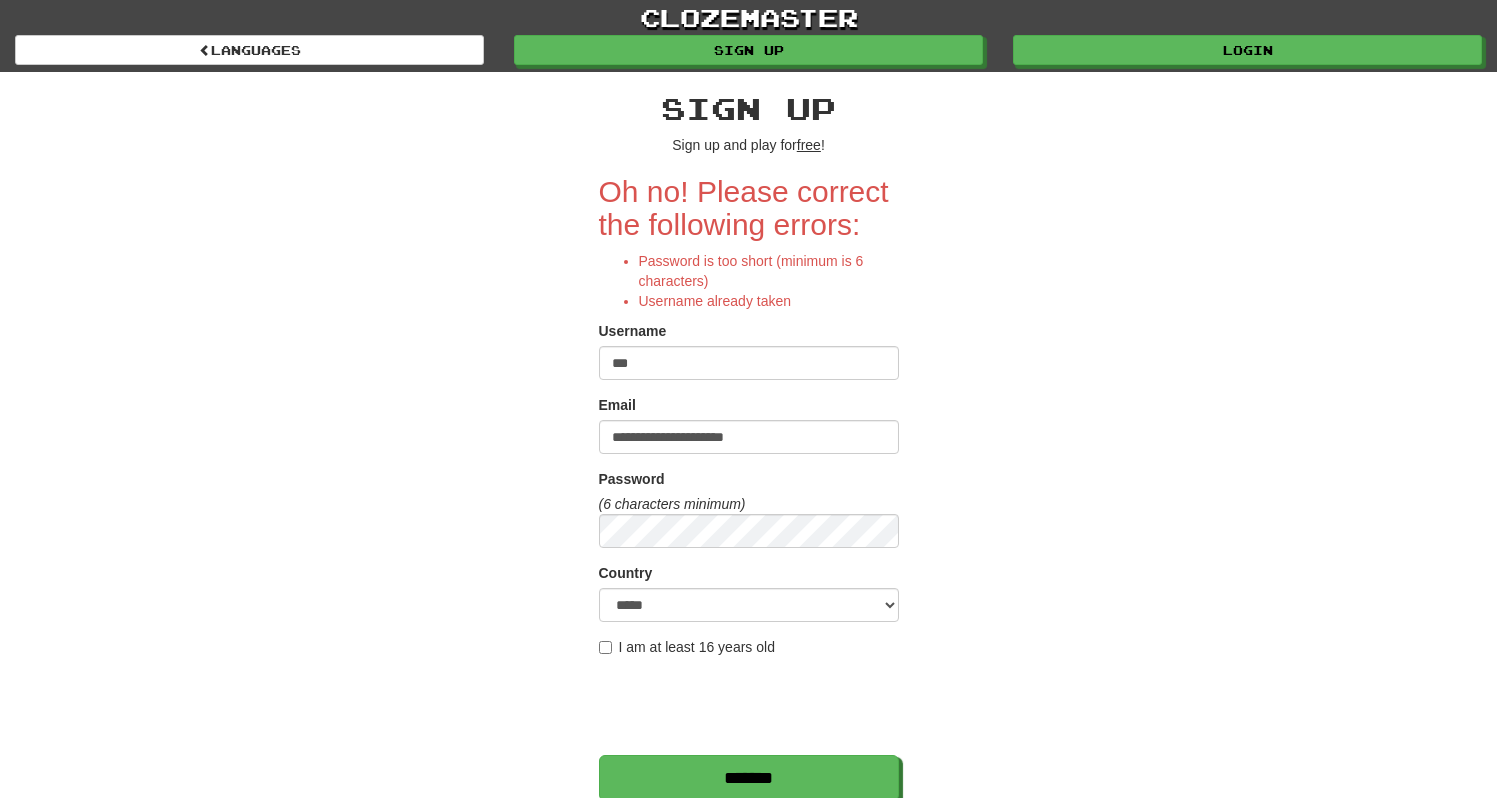scroll, scrollTop: 0, scrollLeft: 0, axis: both 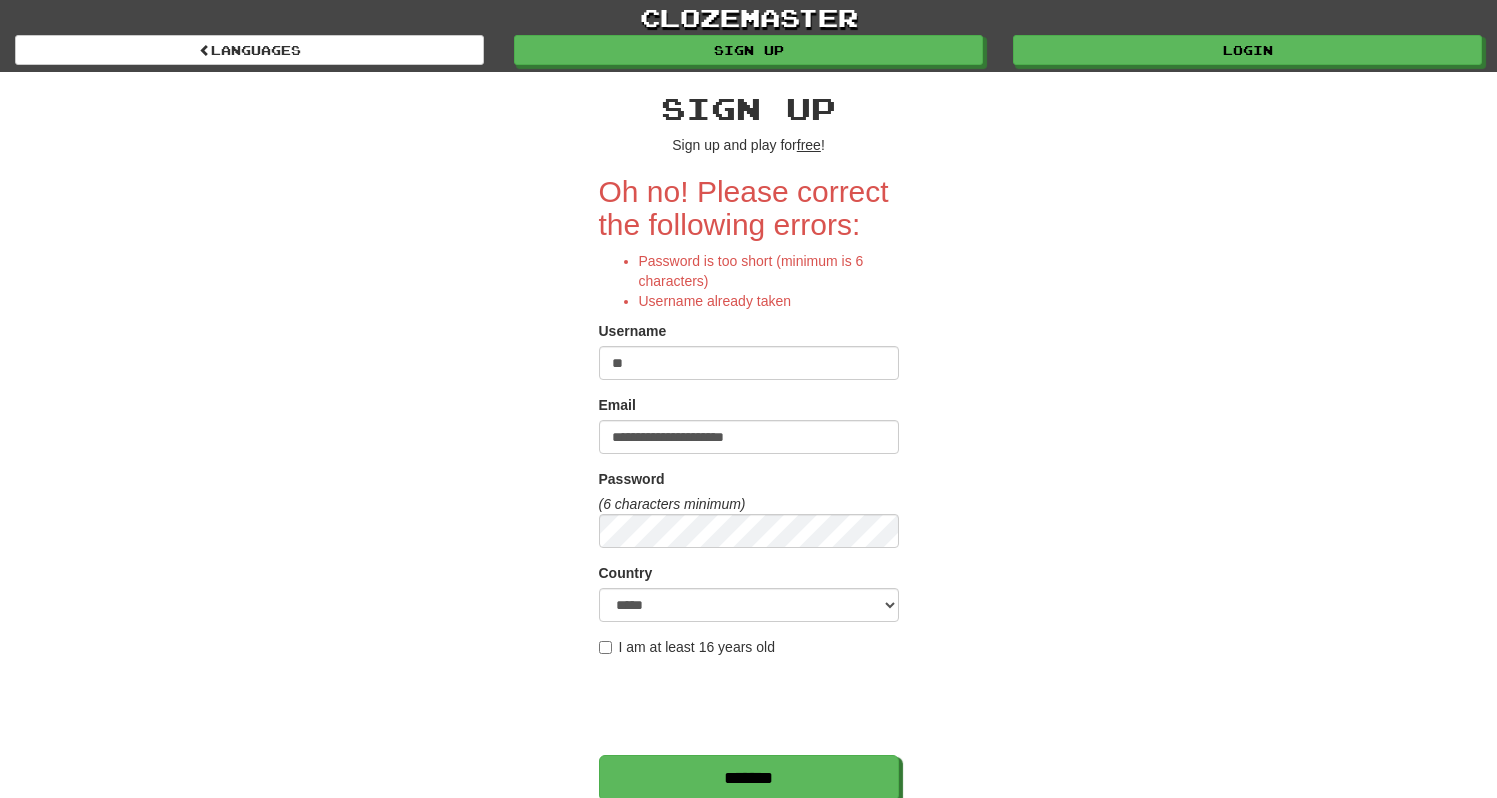 type on "*" 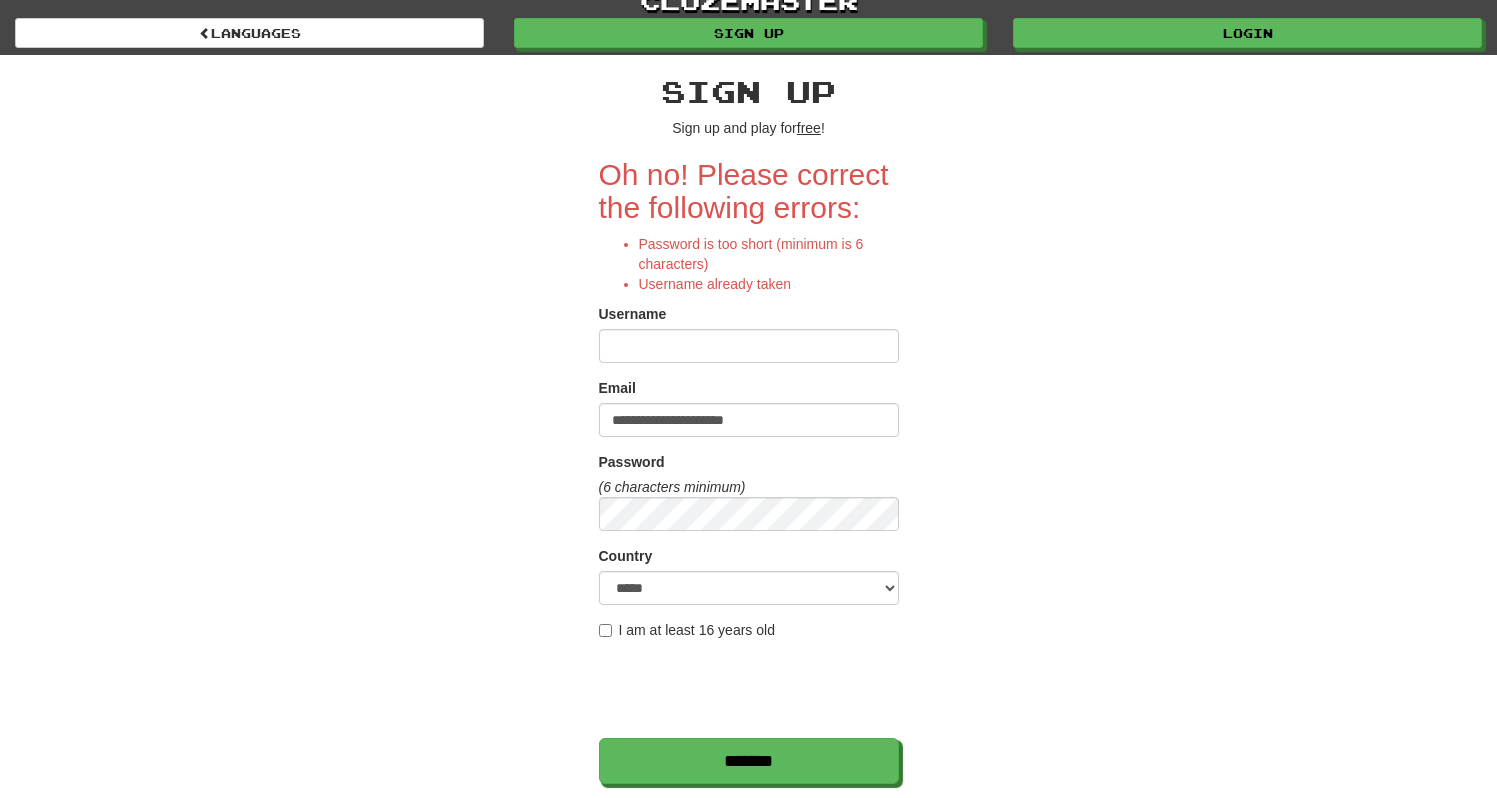scroll, scrollTop: 18, scrollLeft: 0, axis: vertical 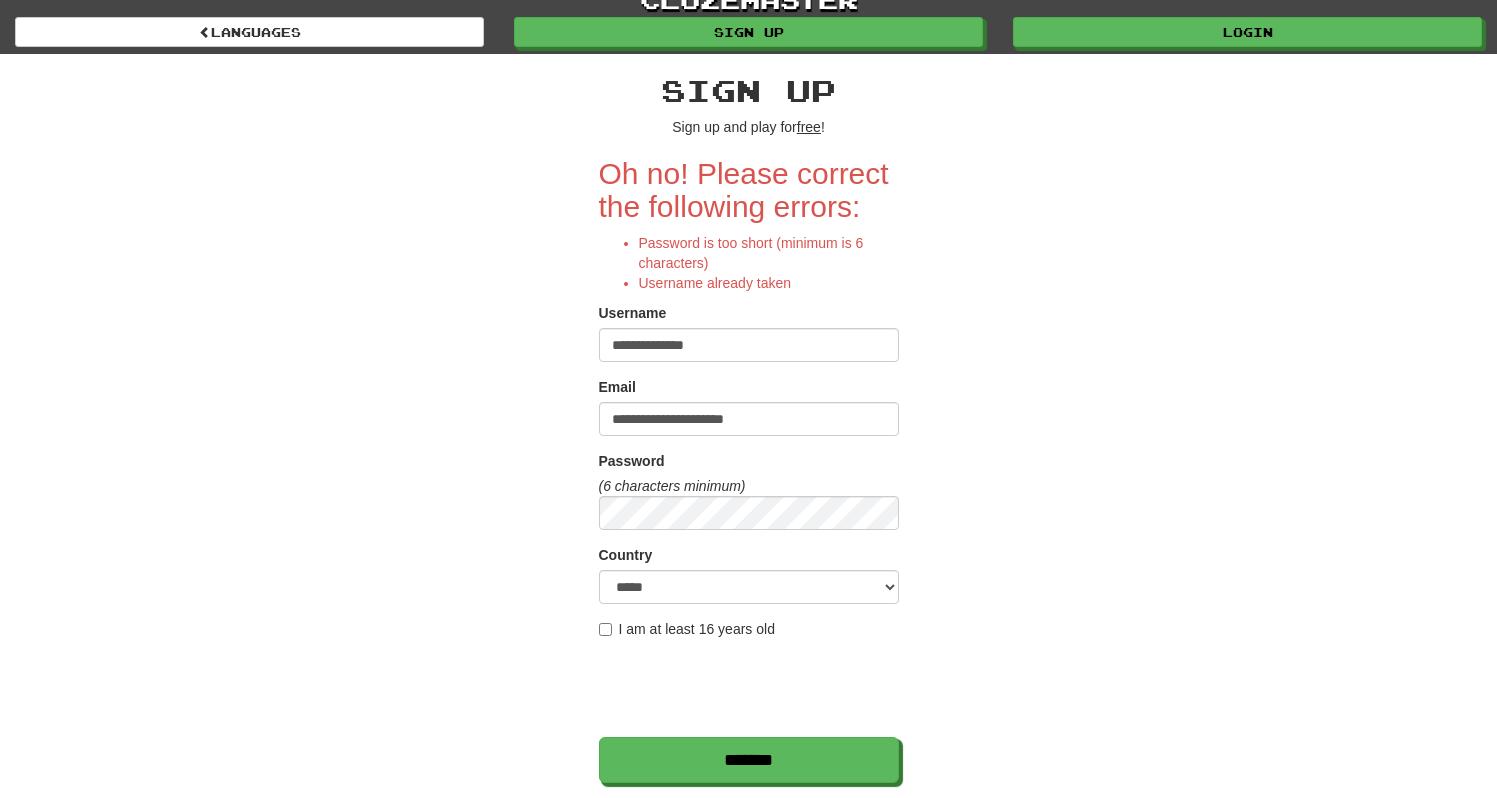 type on "**********" 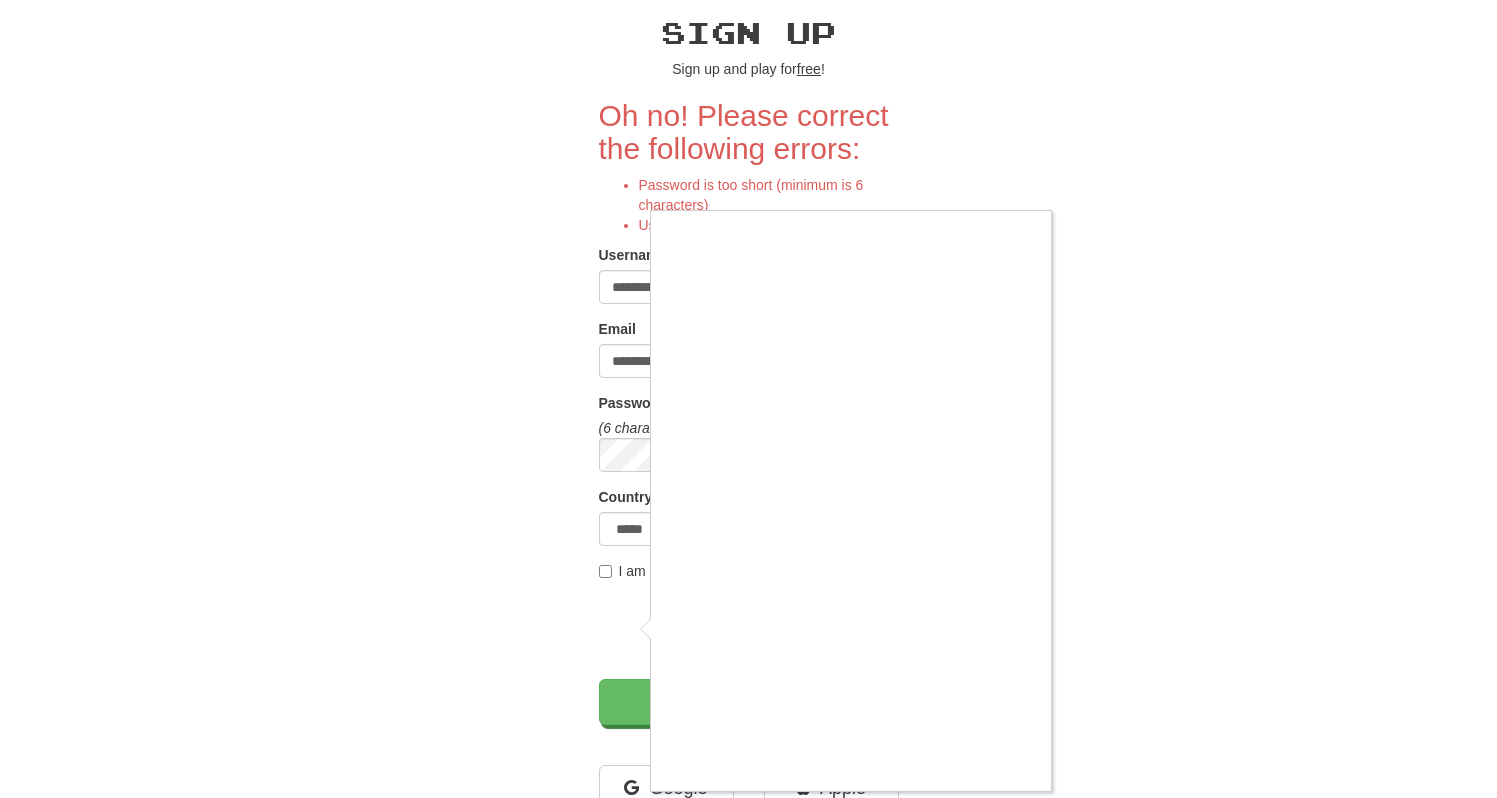 scroll, scrollTop: 78, scrollLeft: 0, axis: vertical 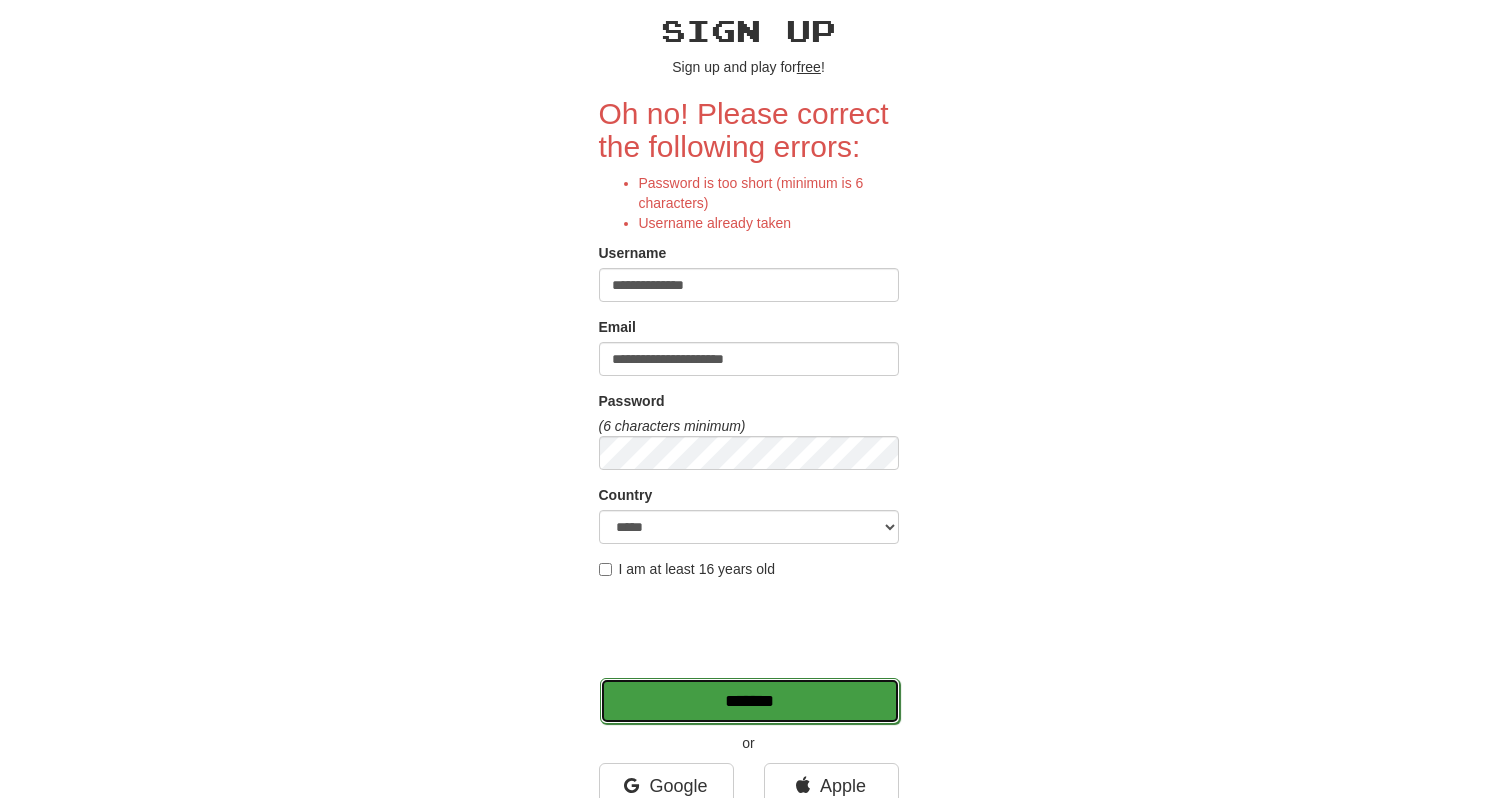 click on "*******" at bounding box center (750, 701) 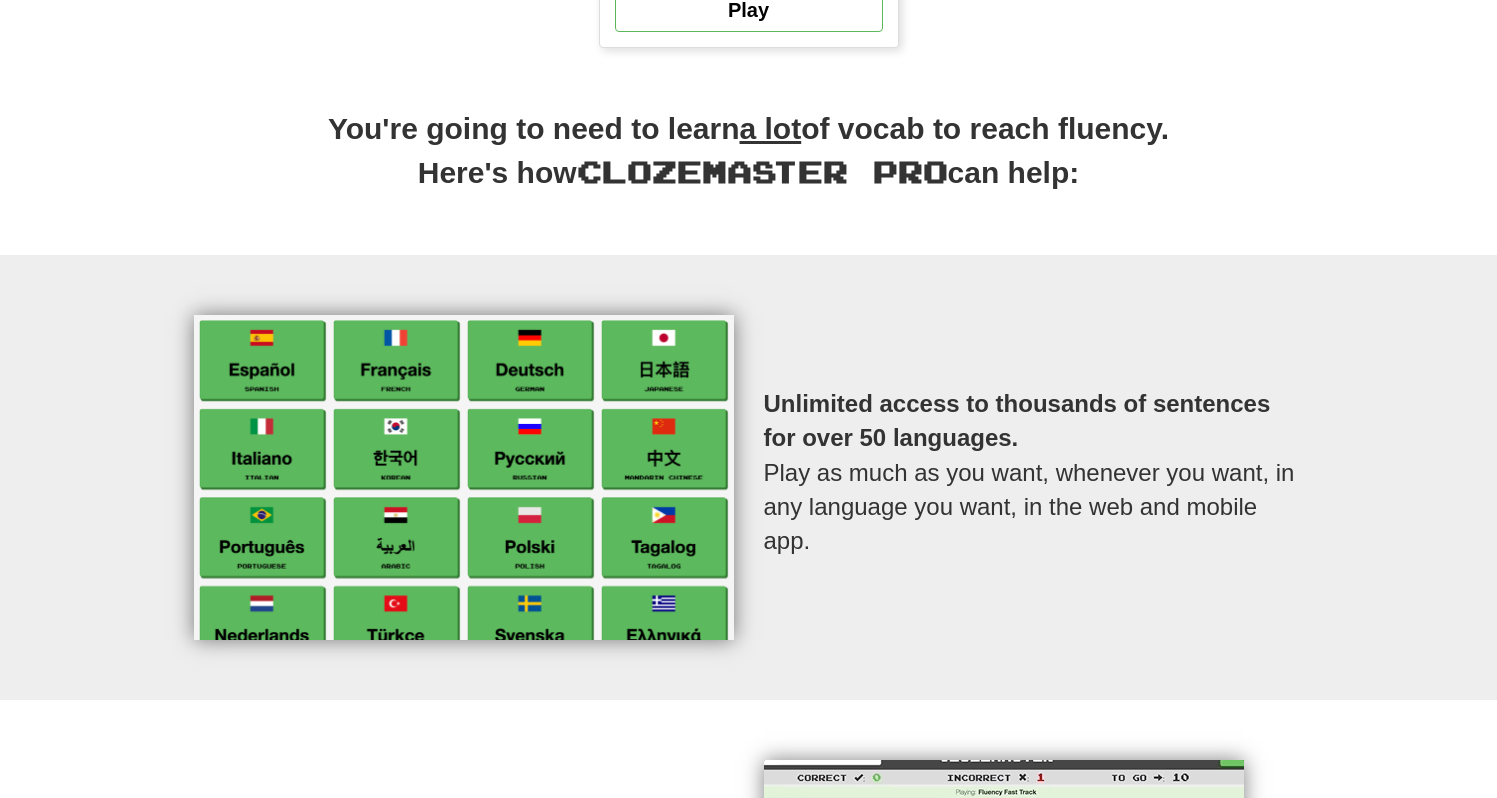 scroll, scrollTop: 458, scrollLeft: 0, axis: vertical 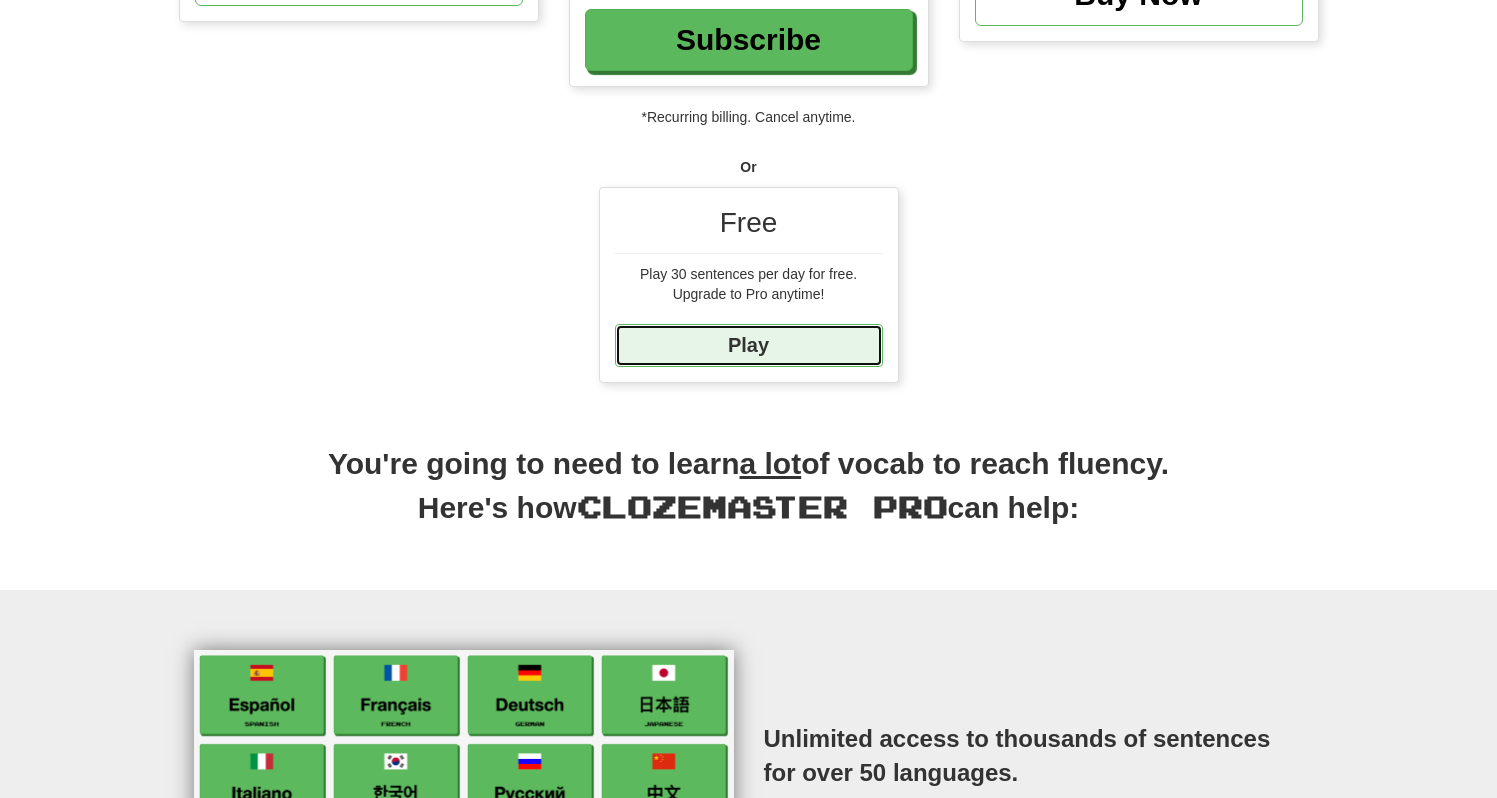 click on "Play" at bounding box center (749, 345) 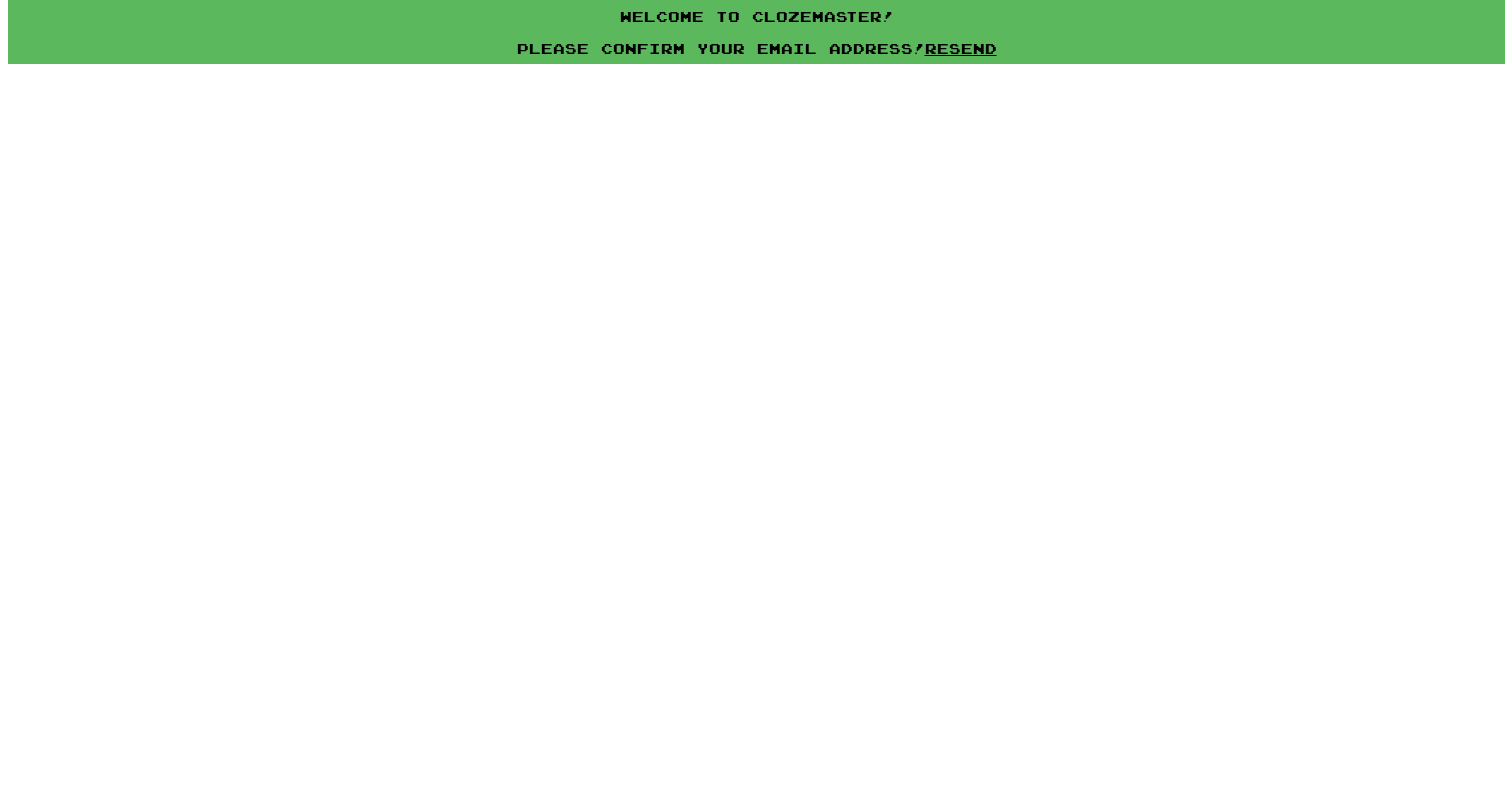 scroll, scrollTop: 0, scrollLeft: 0, axis: both 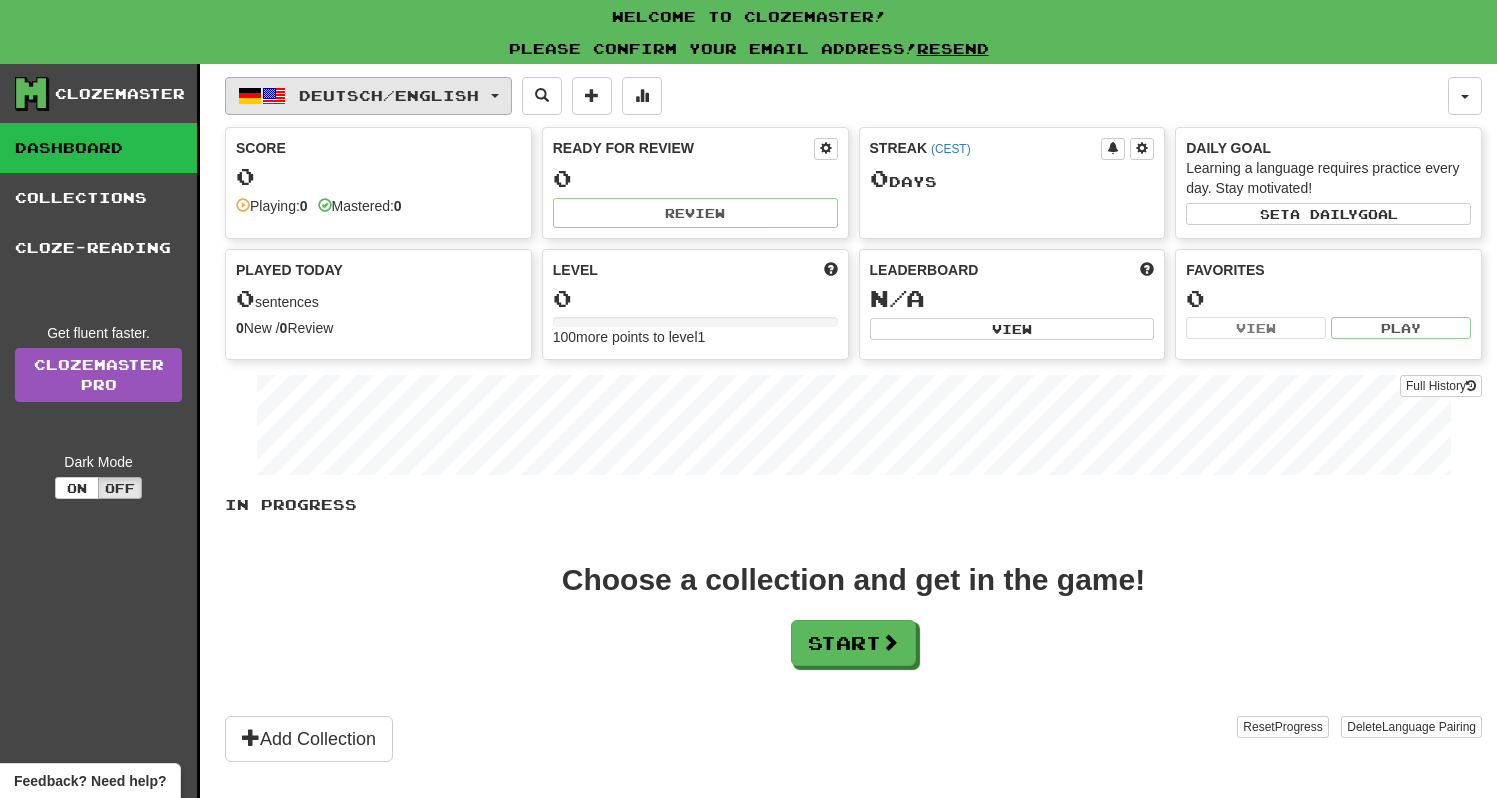 click on "Deutsch  /  English" at bounding box center (389, 95) 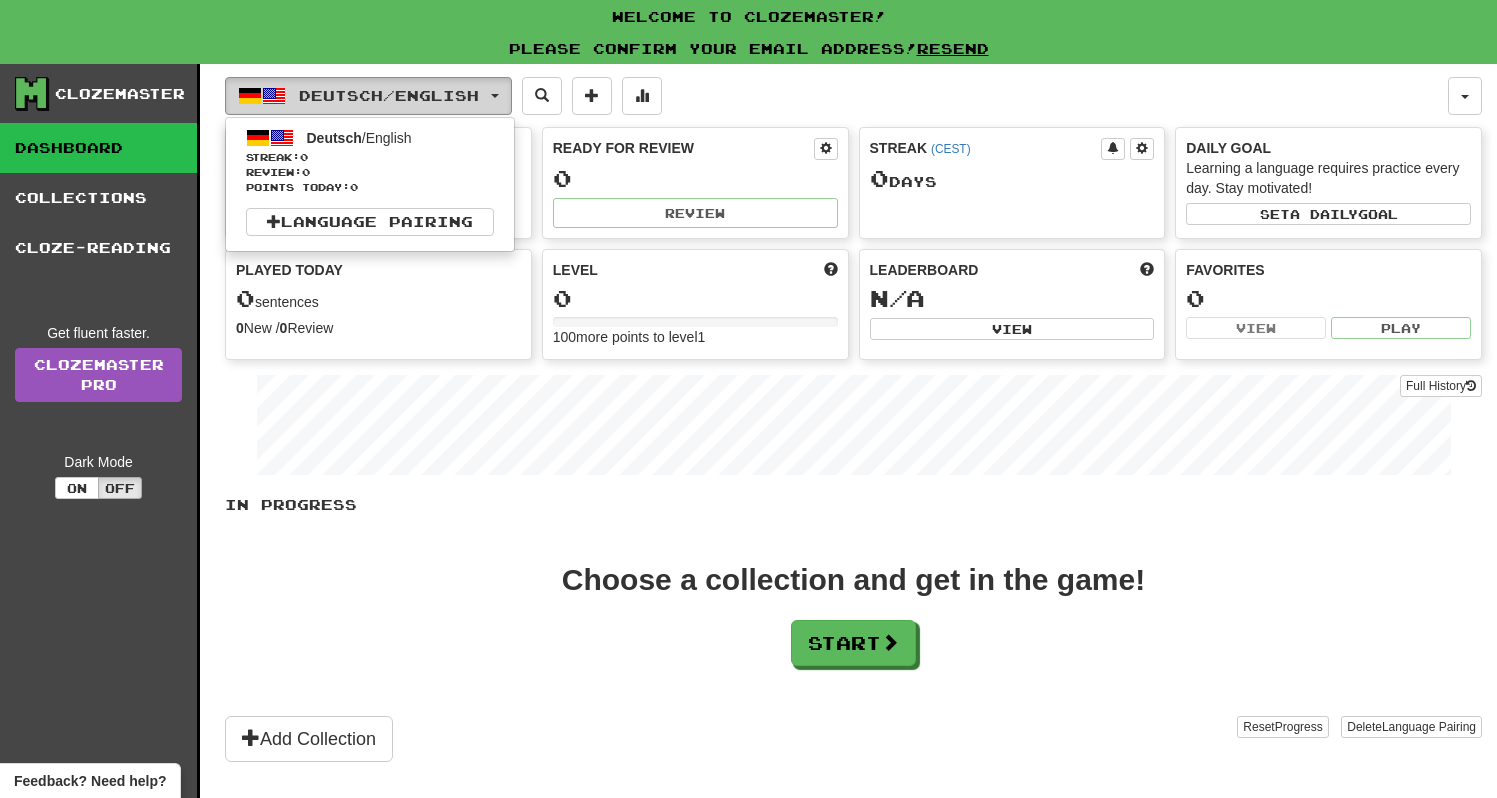 click on "Deutsch  /  English" at bounding box center [389, 95] 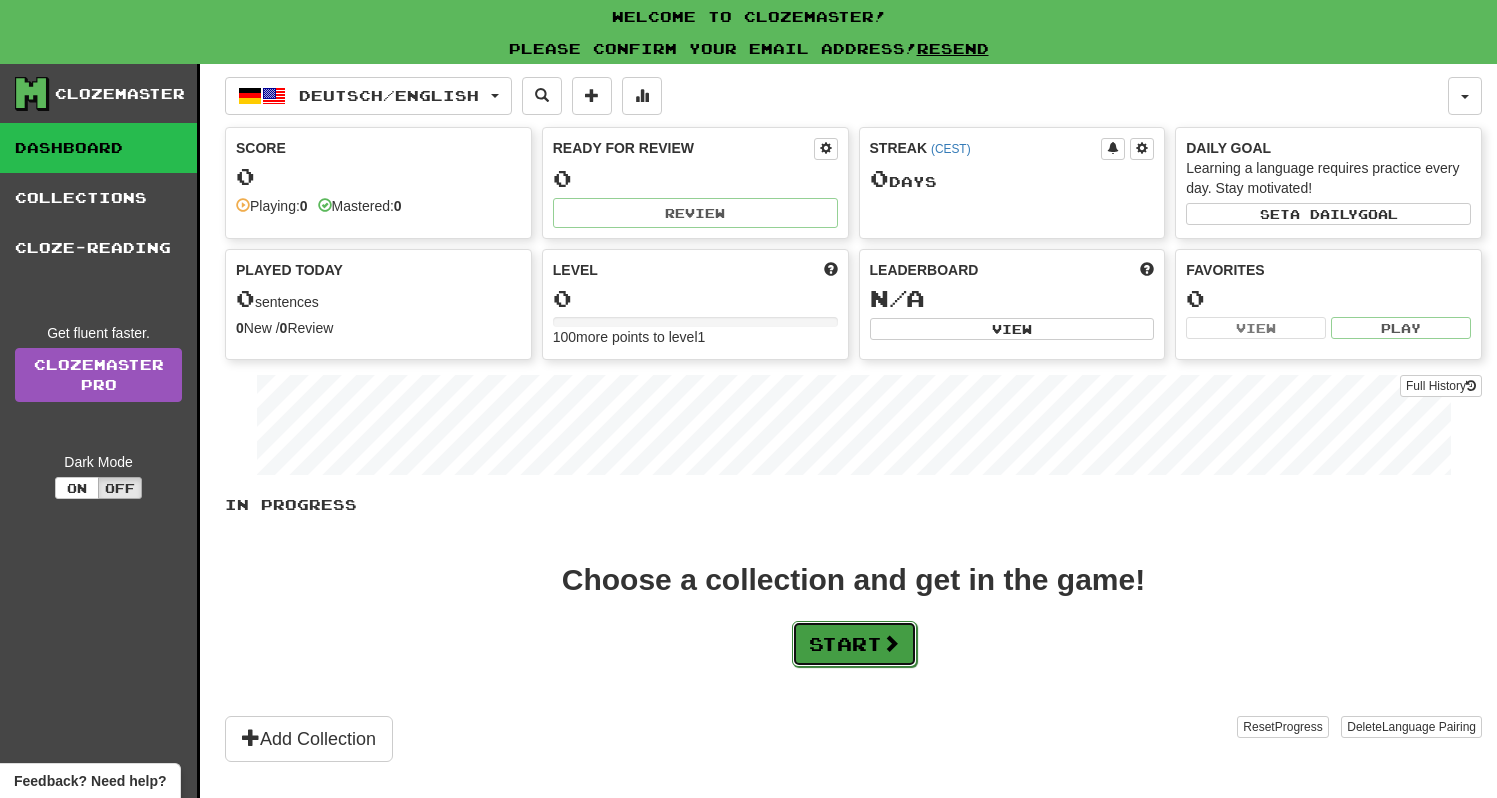click on "Start" at bounding box center (854, 644) 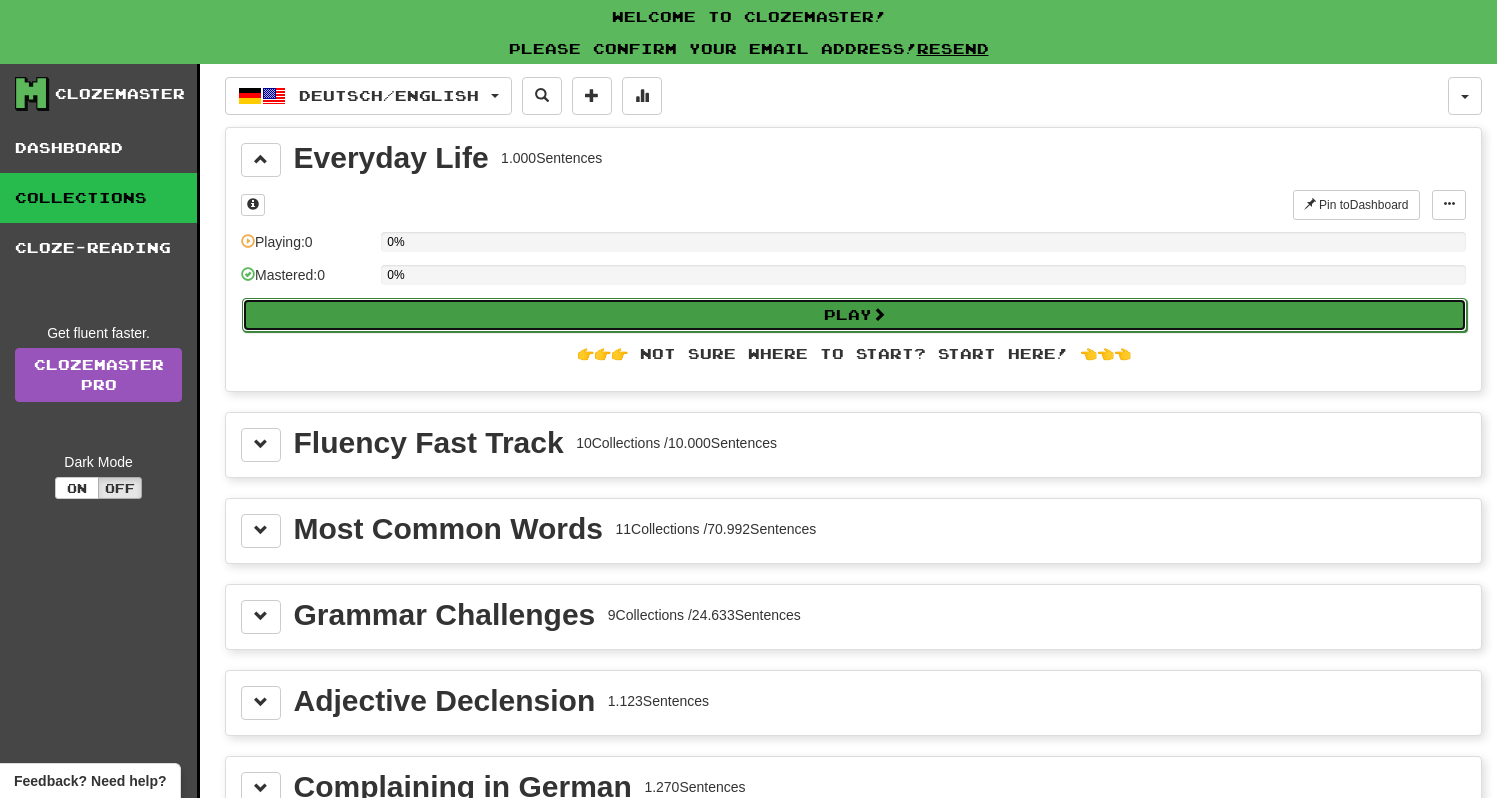 click on "Play" at bounding box center [854, 315] 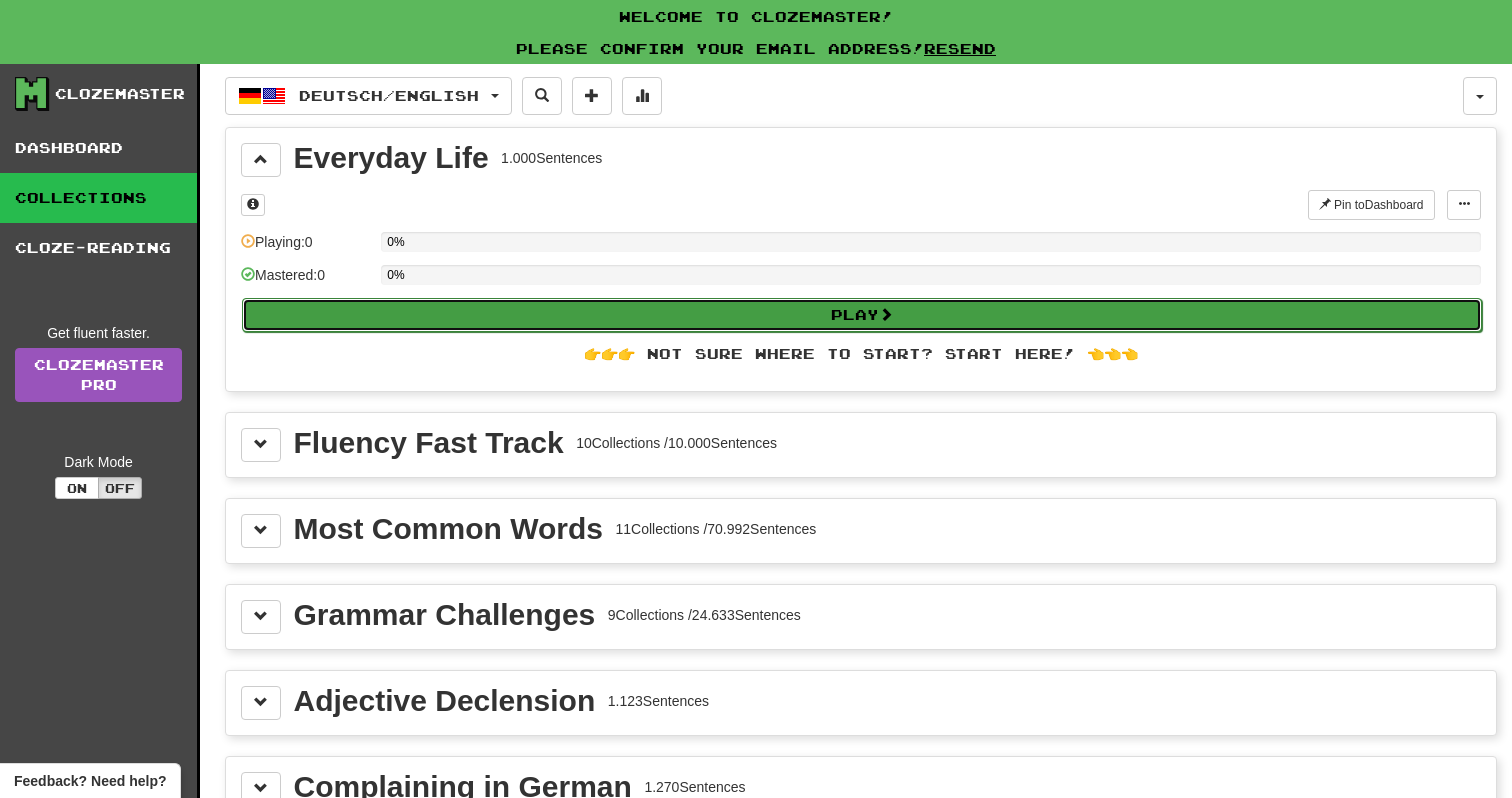 select on "**" 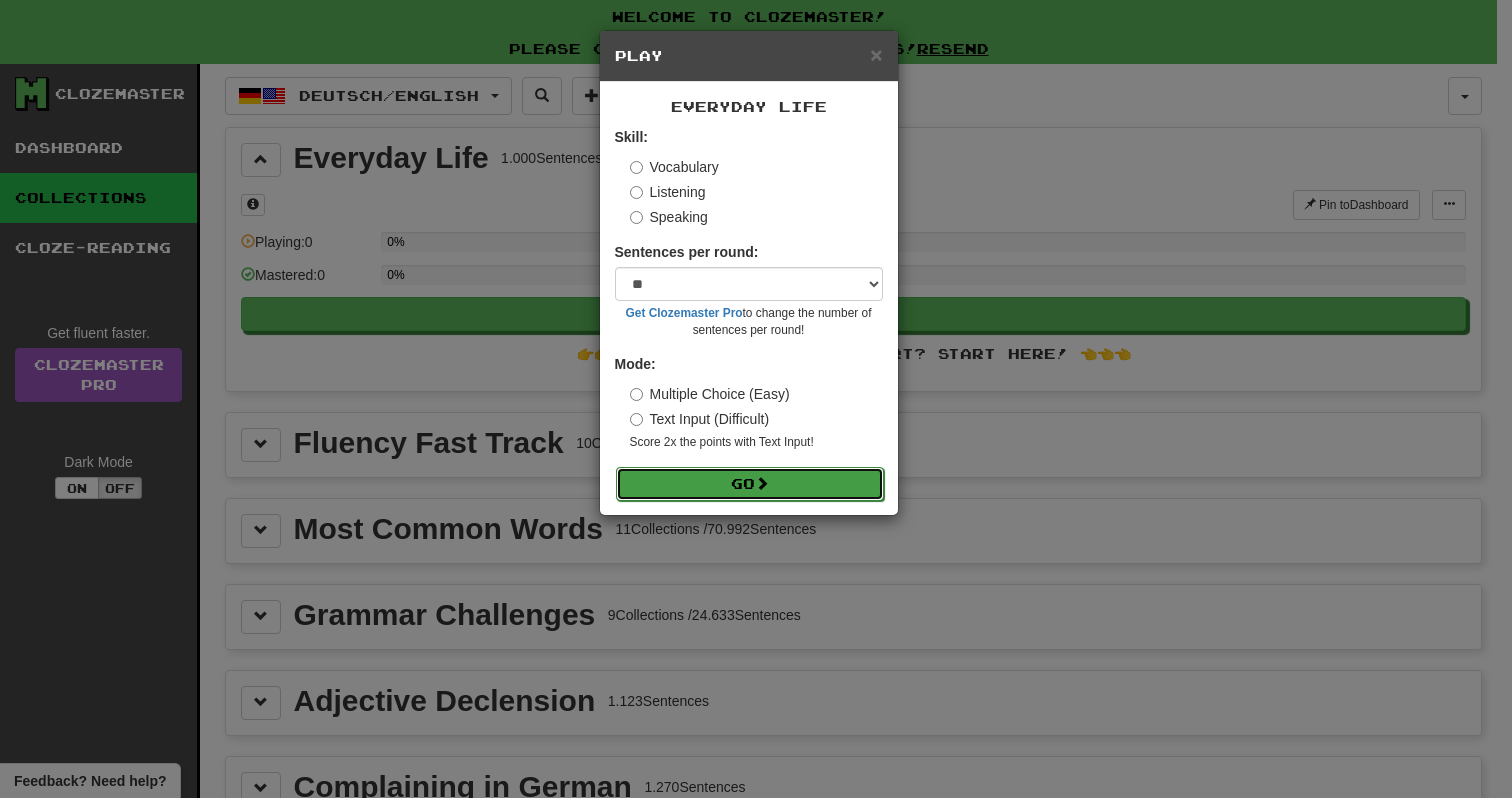 click on "Go" at bounding box center [750, 484] 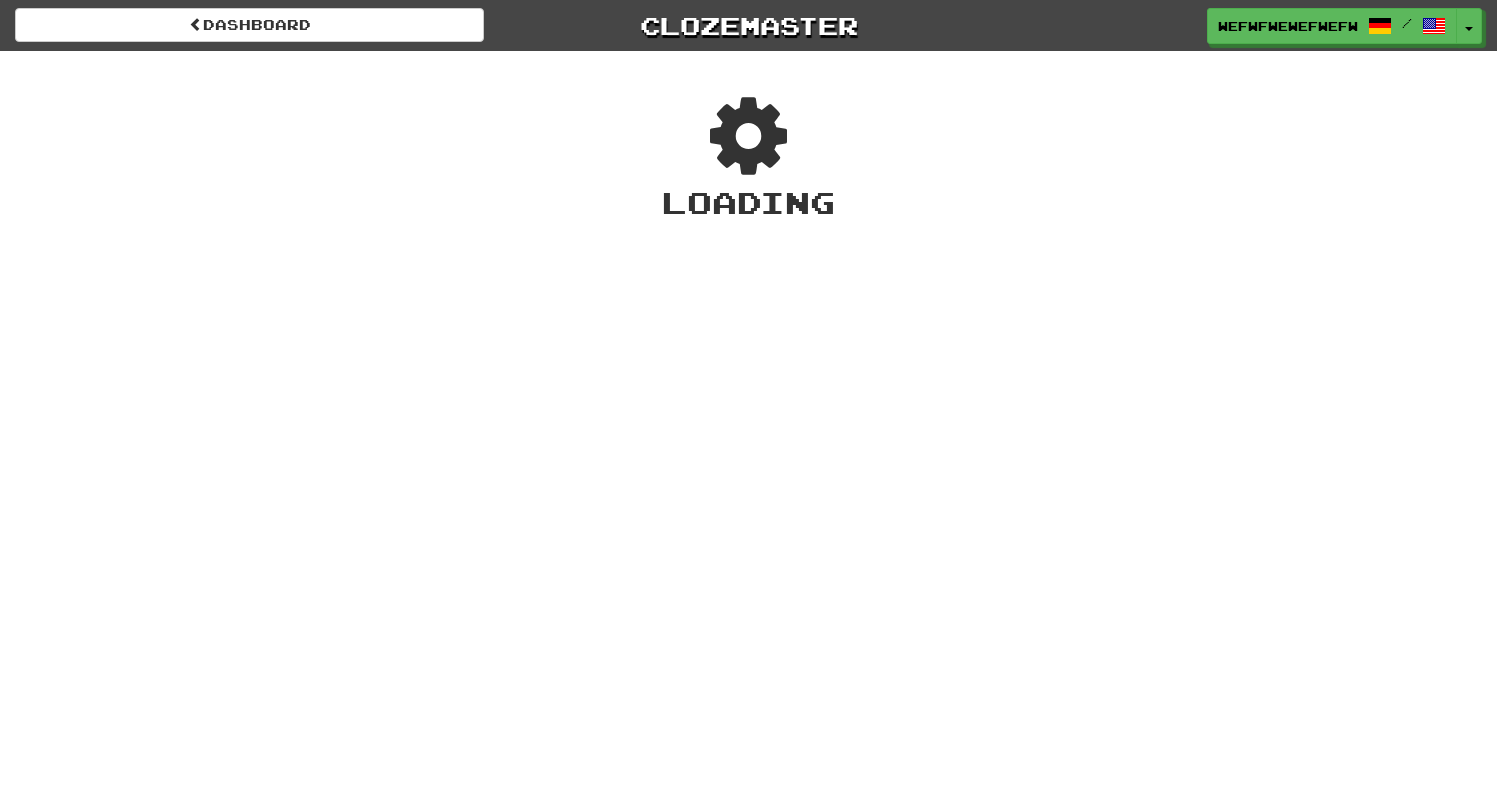 scroll, scrollTop: 0, scrollLeft: 0, axis: both 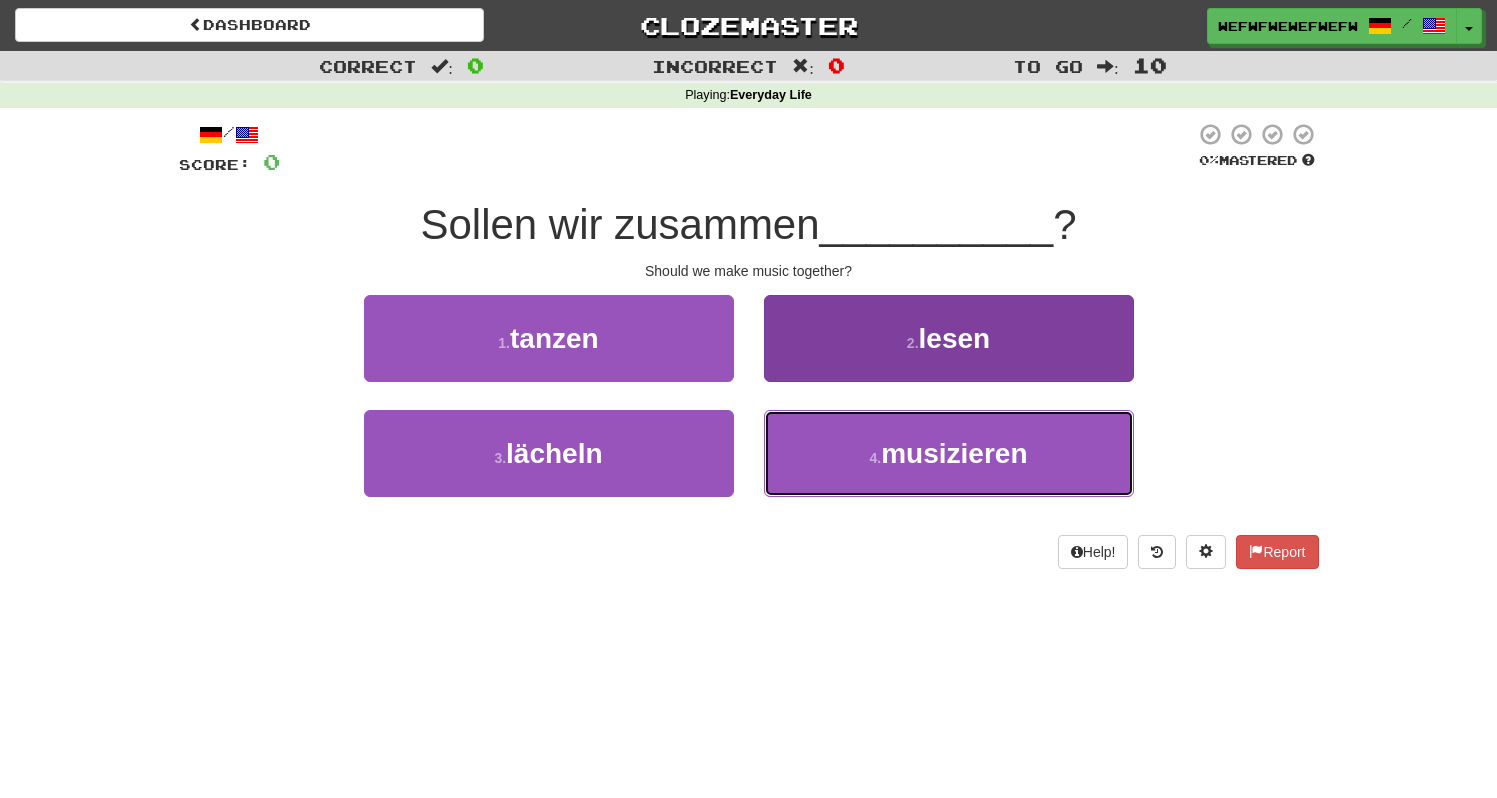 click on "musizieren" at bounding box center (954, 453) 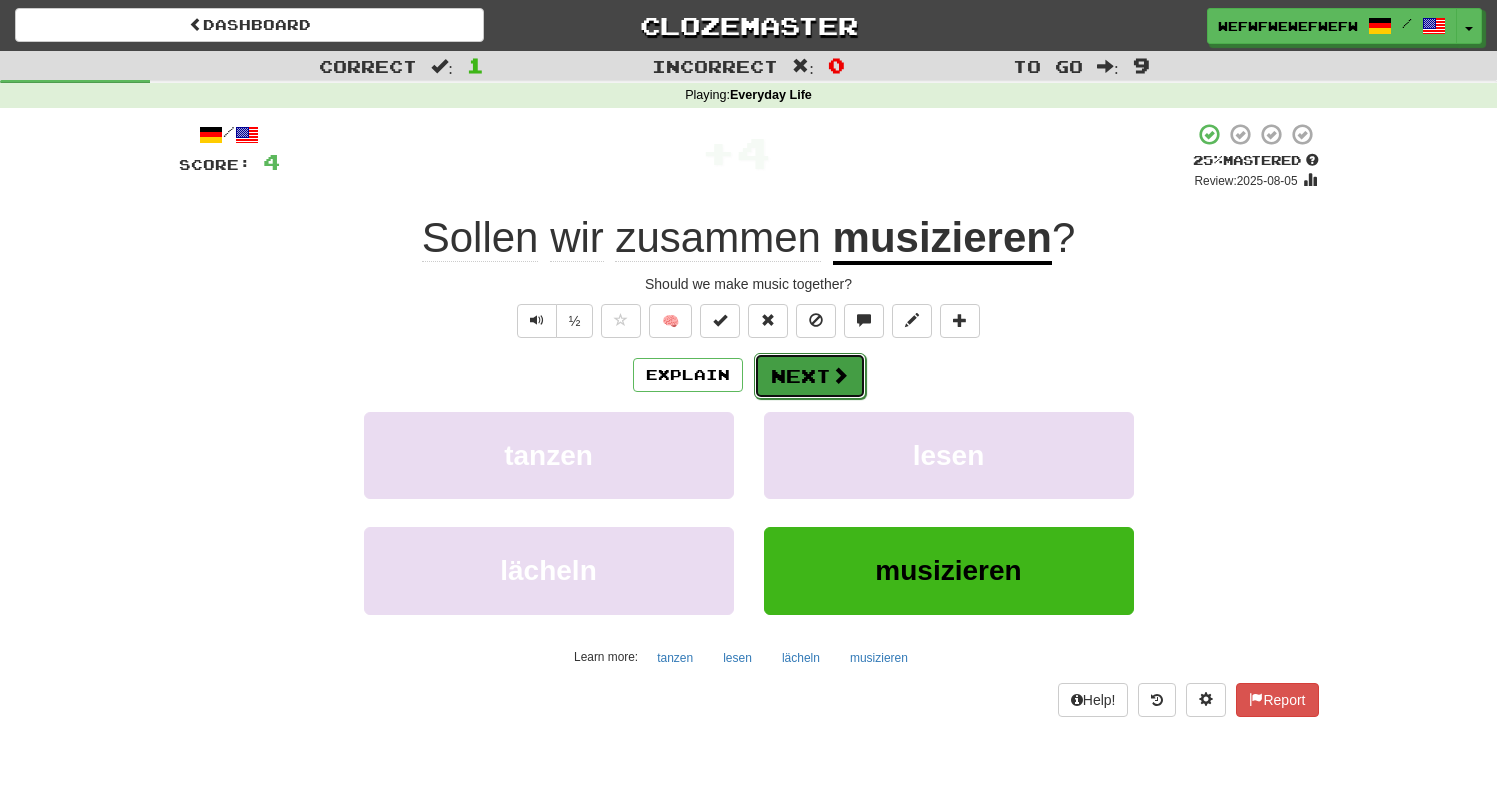 click on "Next" at bounding box center (810, 376) 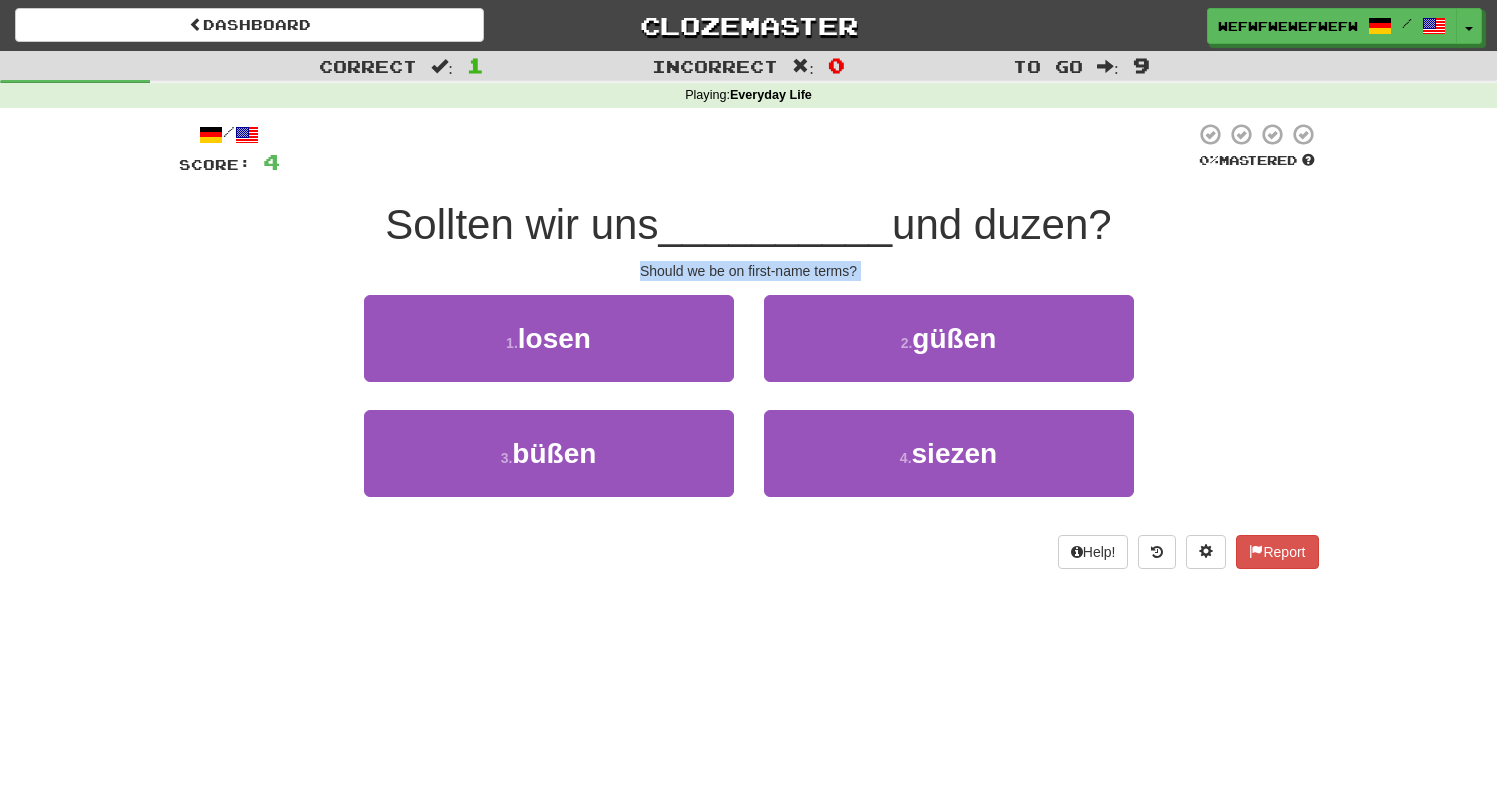 drag, startPoint x: 618, startPoint y: 255, endPoint x: 823, endPoint y: 285, distance: 207.18349 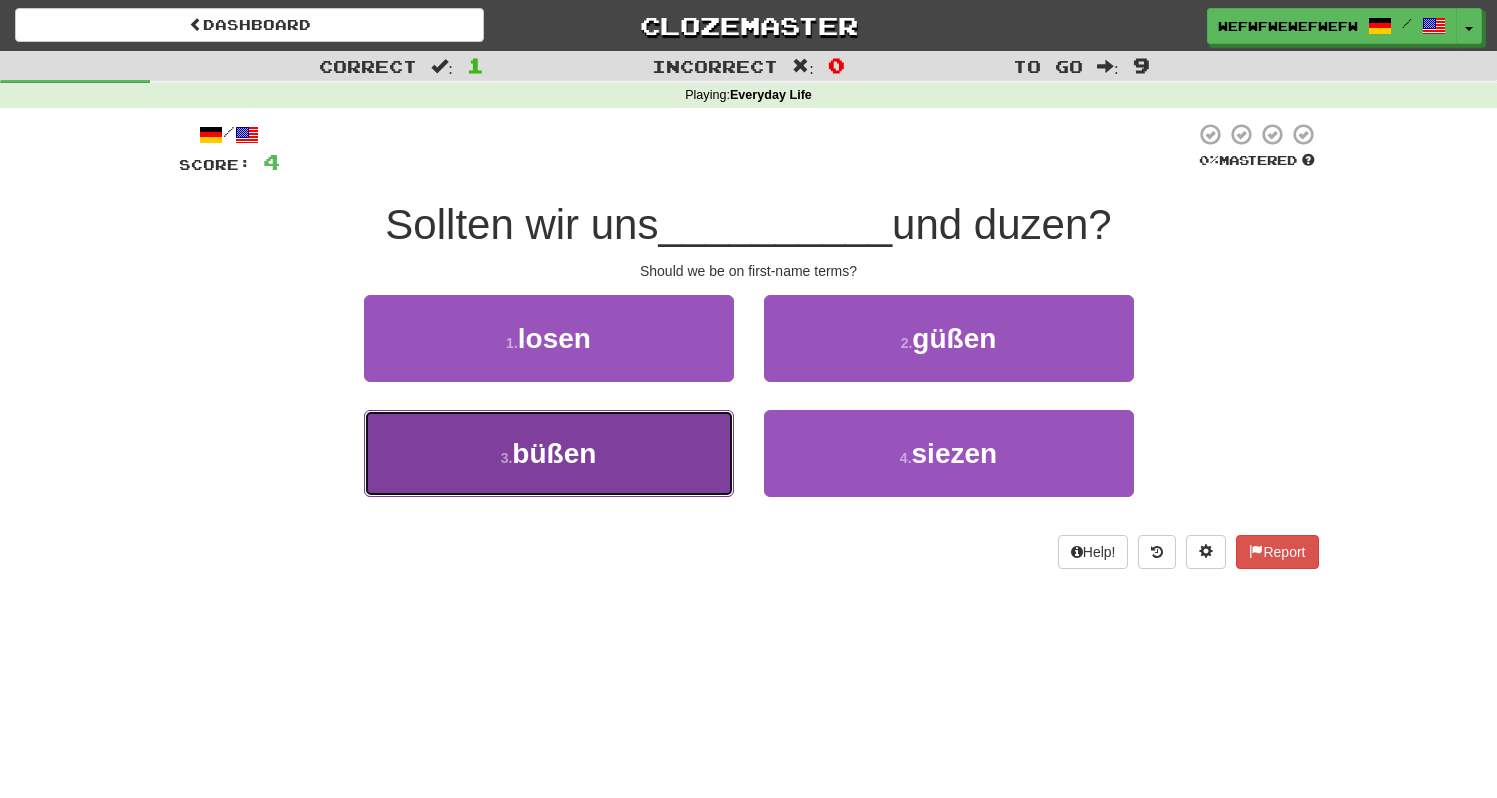 click on "3 .  büßen" at bounding box center (549, 453) 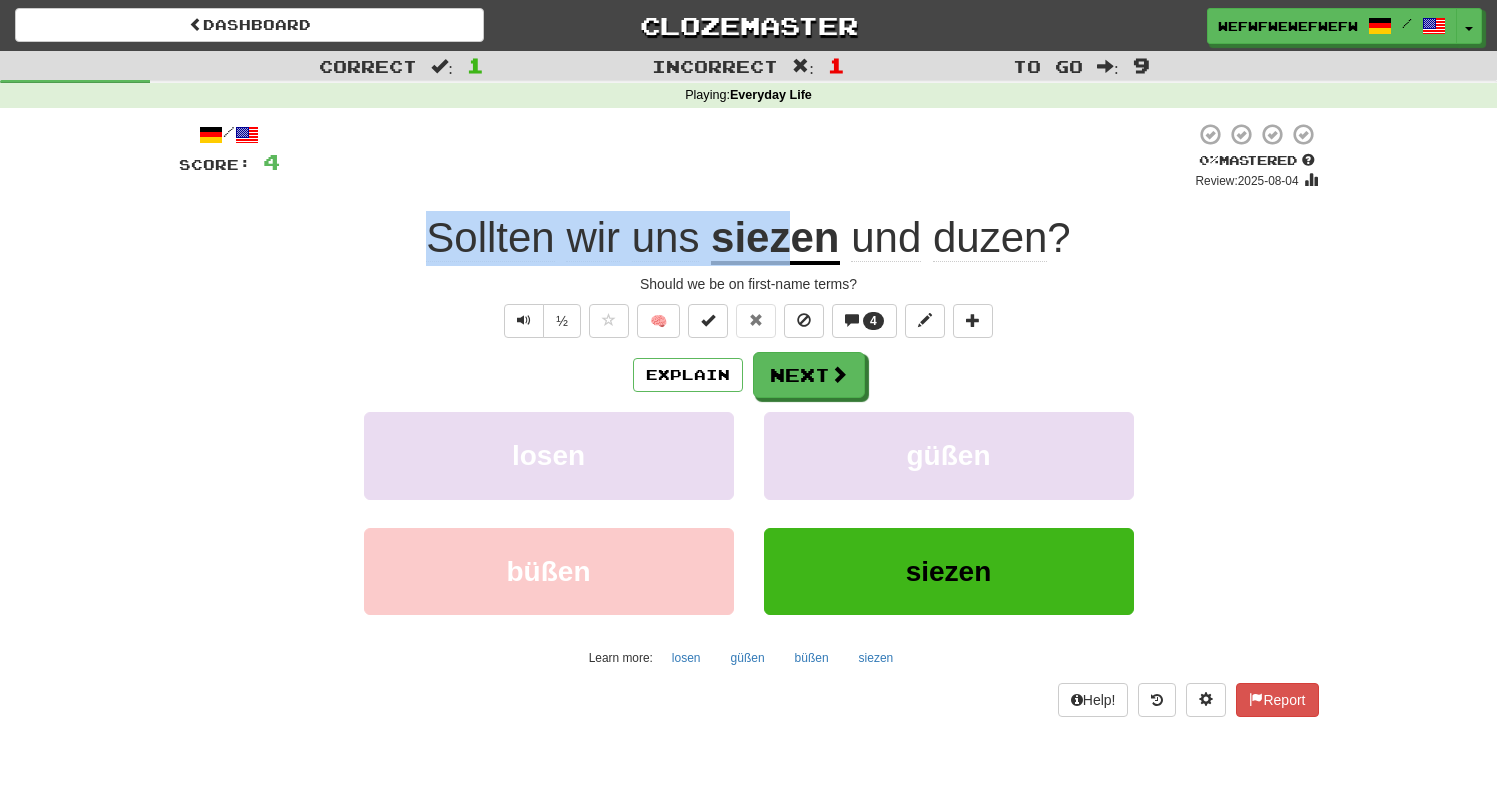 drag, startPoint x: 419, startPoint y: 236, endPoint x: 791, endPoint y: 248, distance: 372.1935 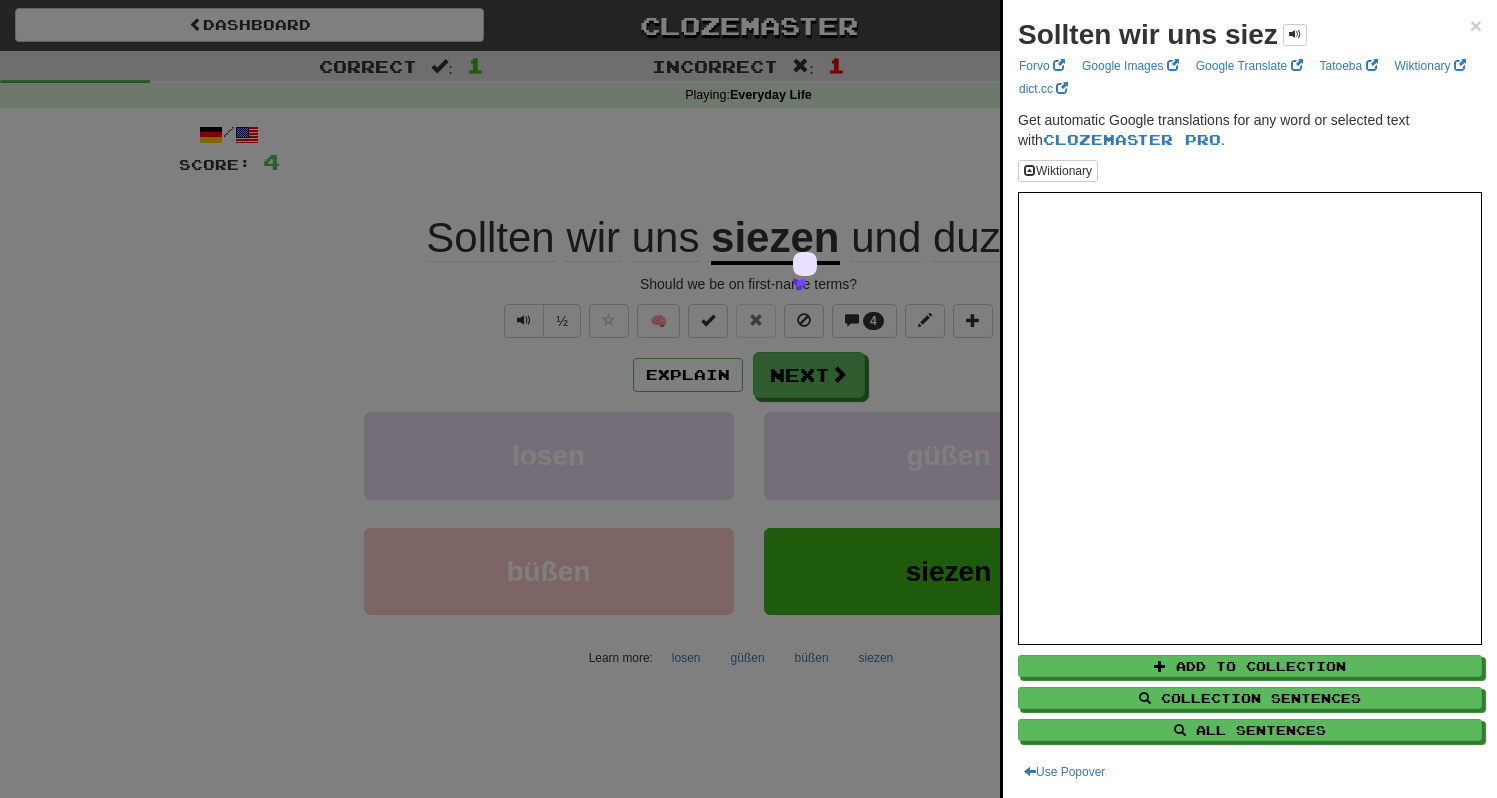 click at bounding box center [748, 399] 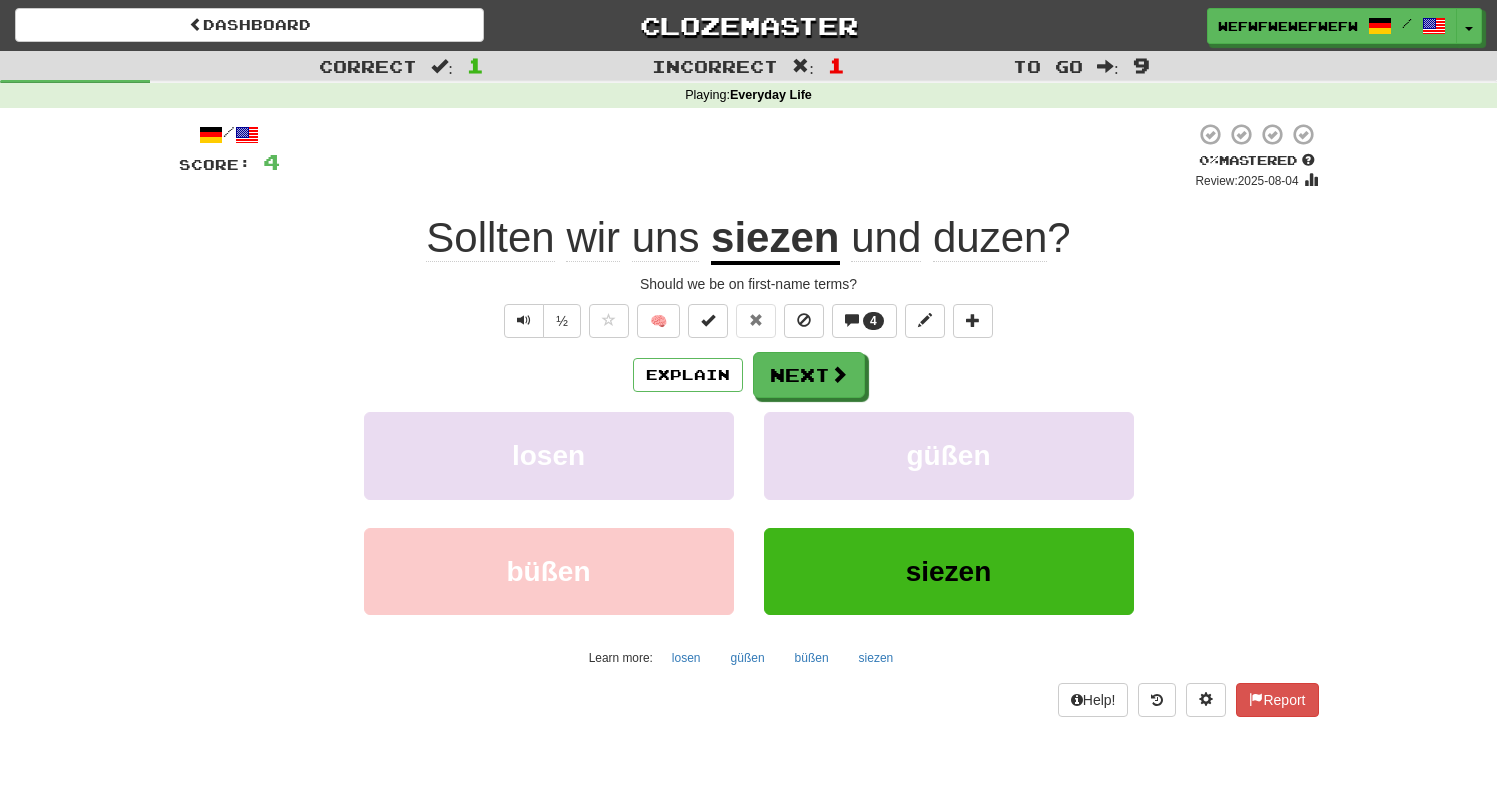 click on "und" at bounding box center (886, 238) 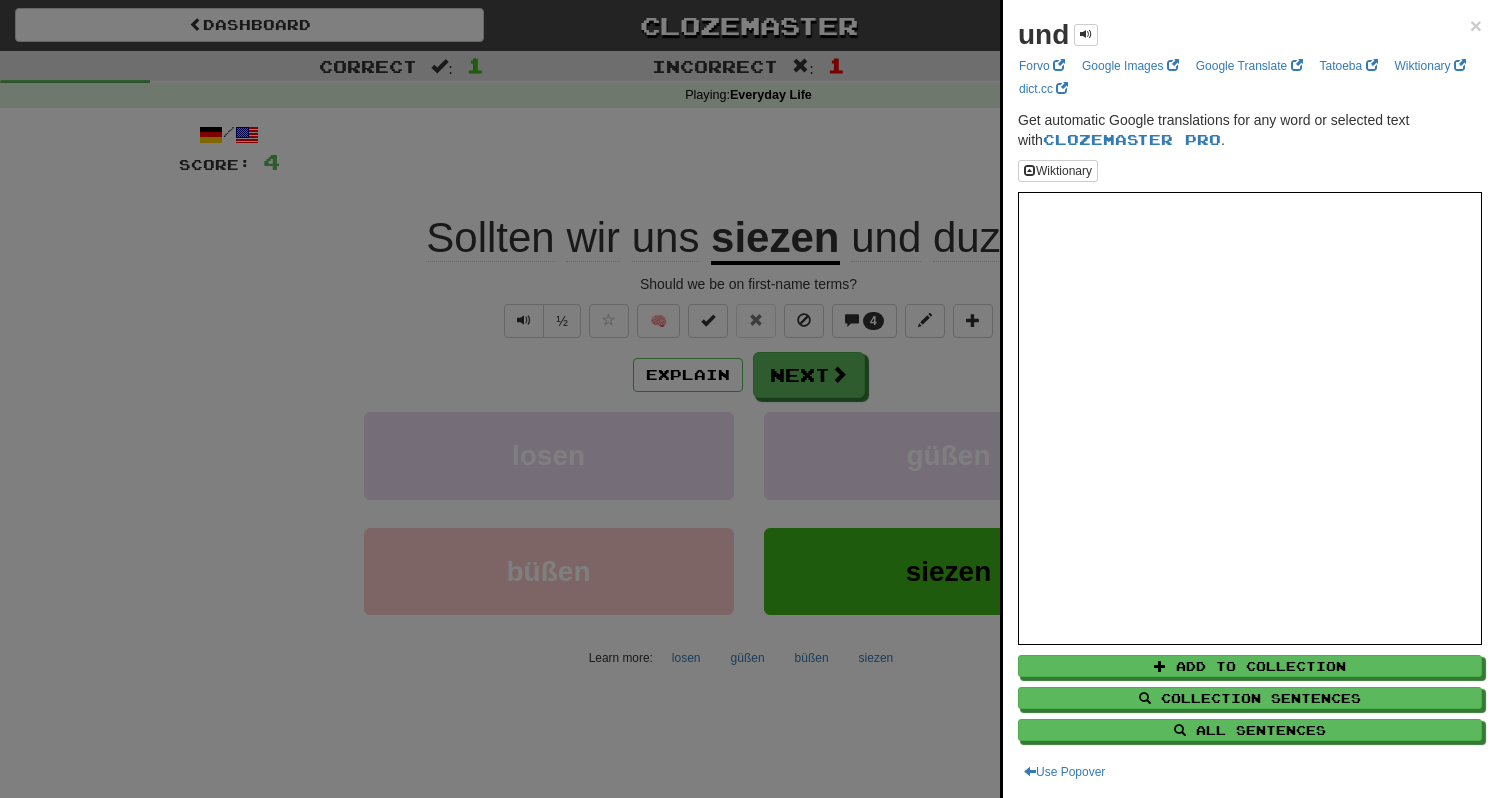 click at bounding box center [748, 399] 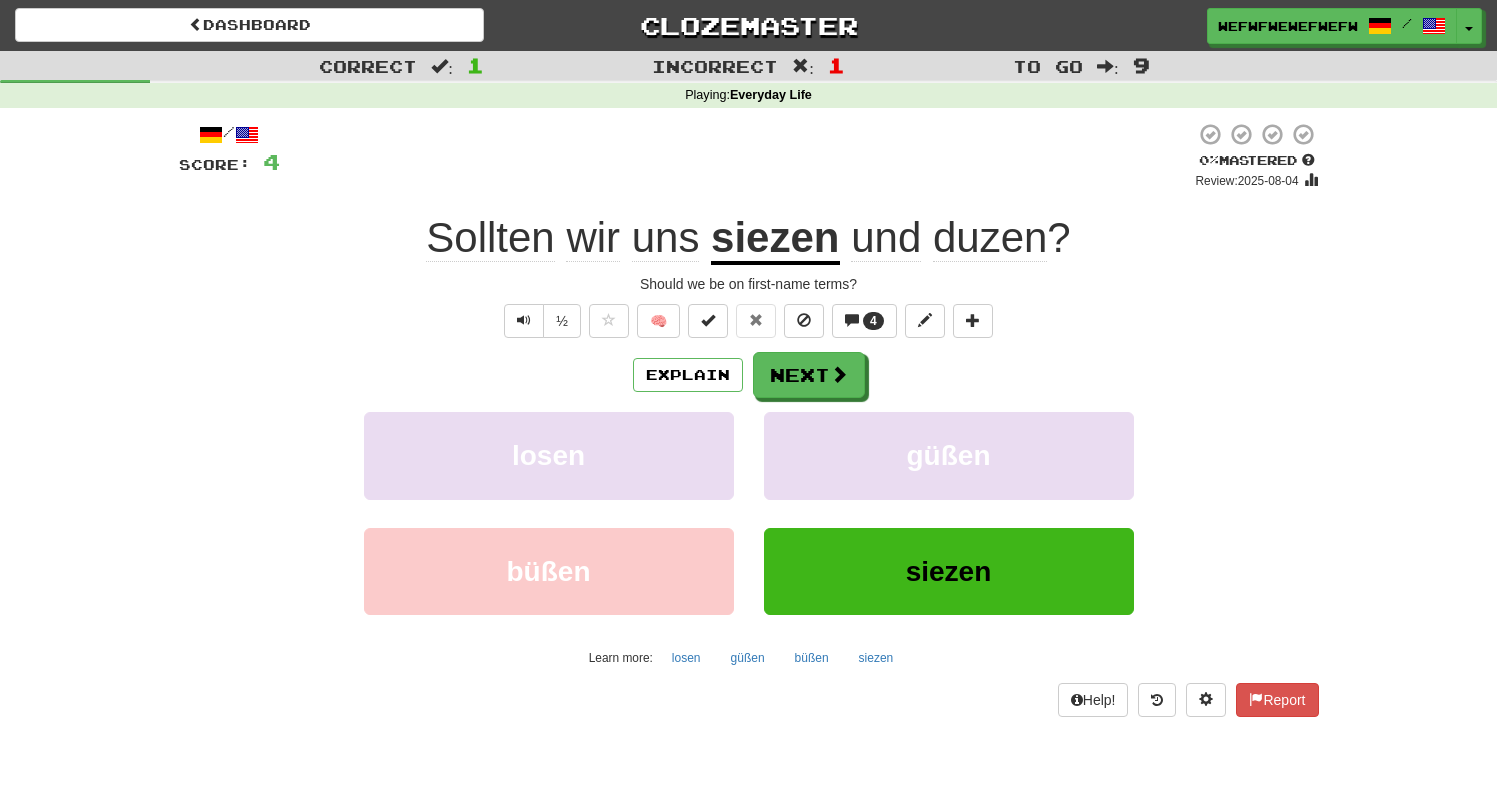 click on "siezen" at bounding box center [775, 239] 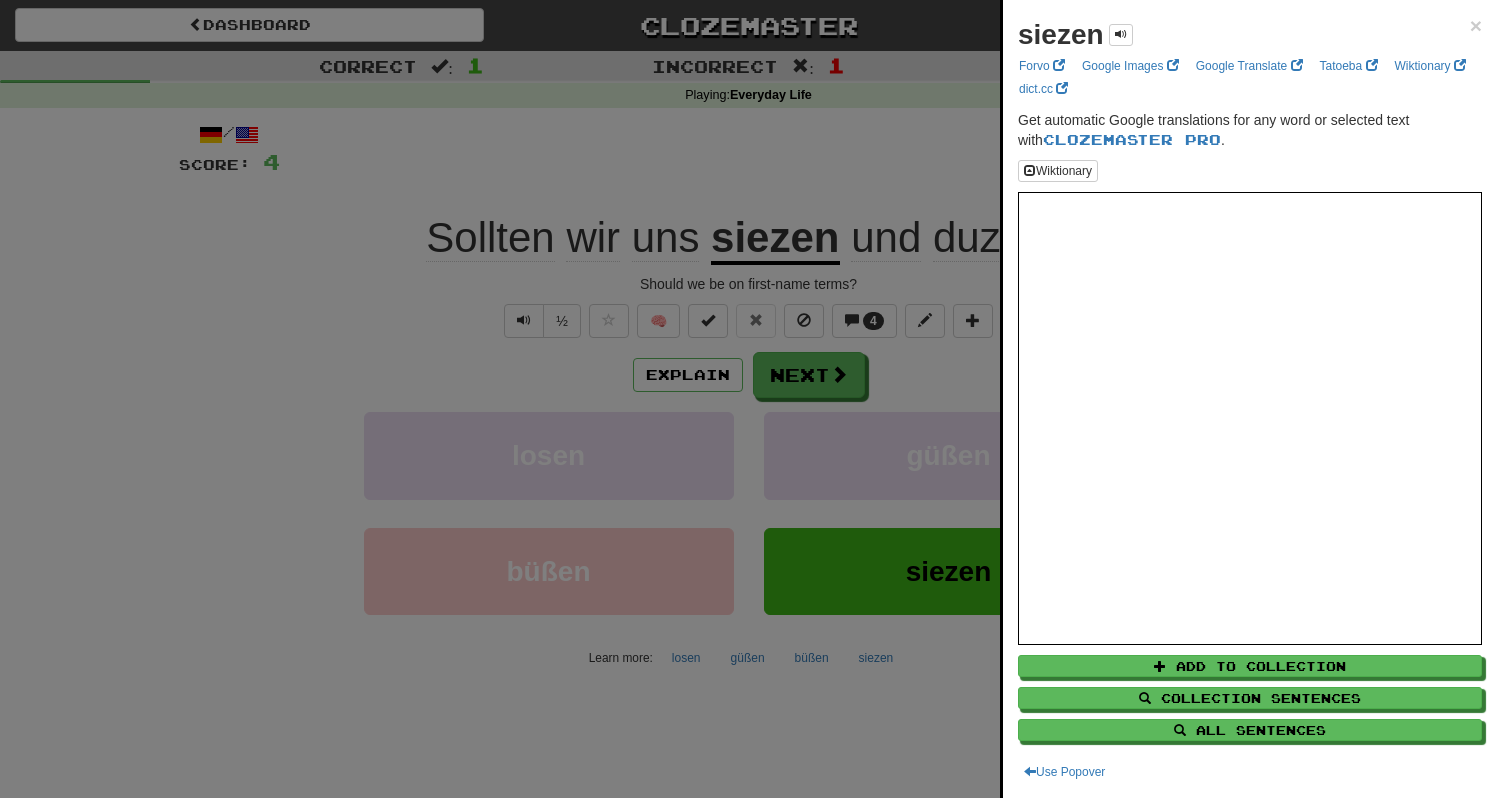 click at bounding box center (748, 399) 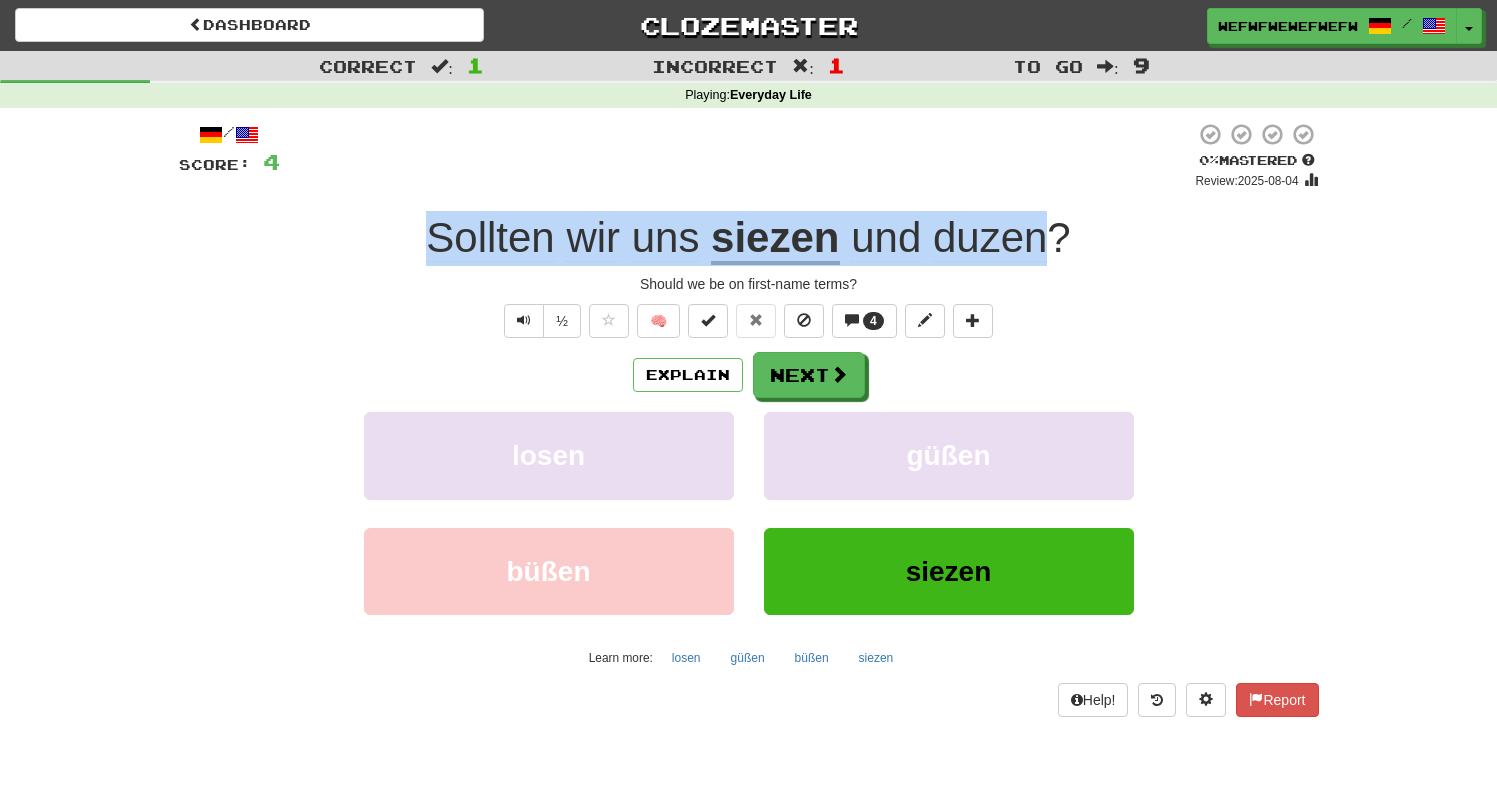 drag, startPoint x: 412, startPoint y: 231, endPoint x: 1039, endPoint y: 266, distance: 627.97614 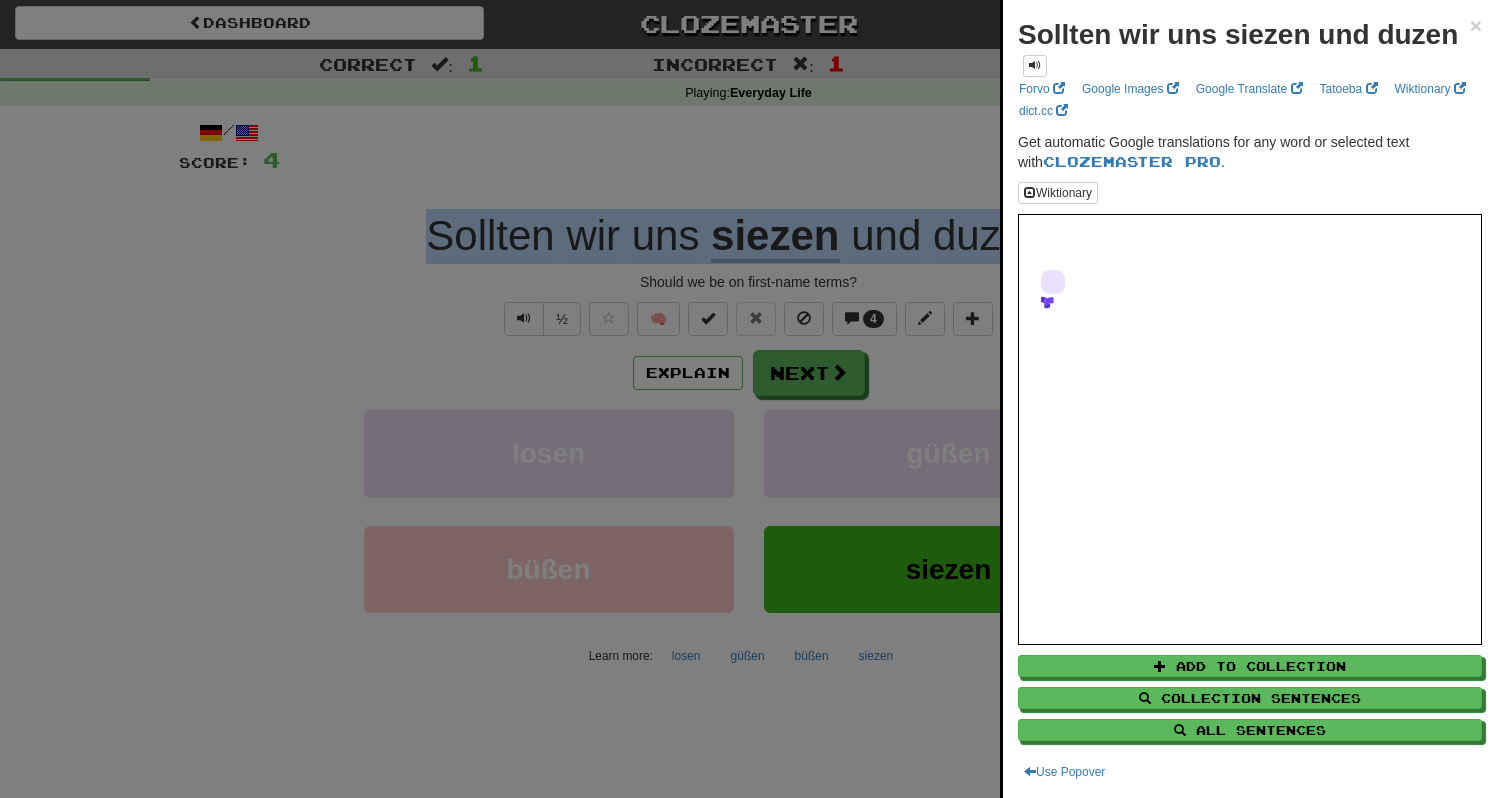 scroll, scrollTop: 4, scrollLeft: 0, axis: vertical 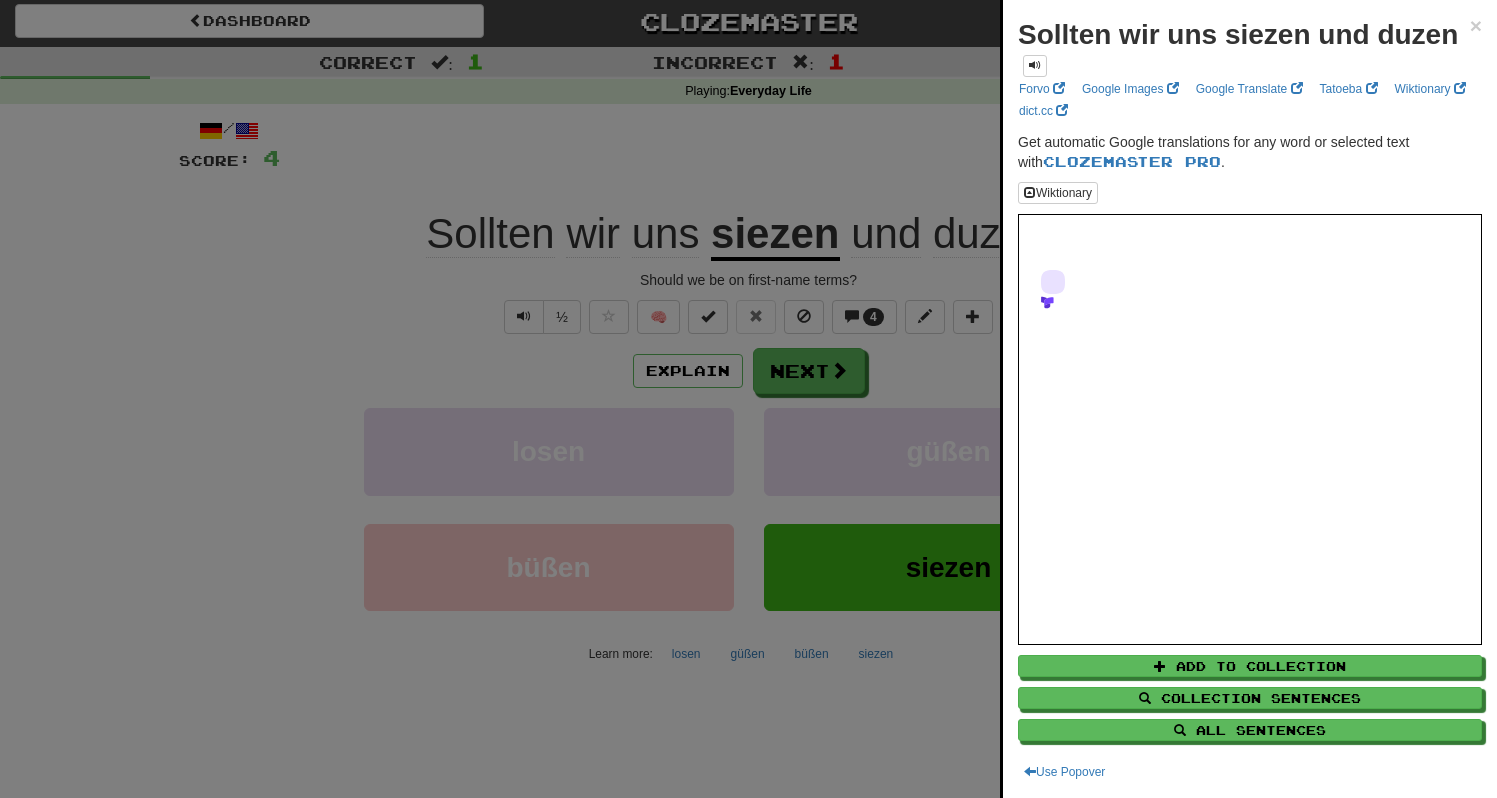 click at bounding box center (748, 399) 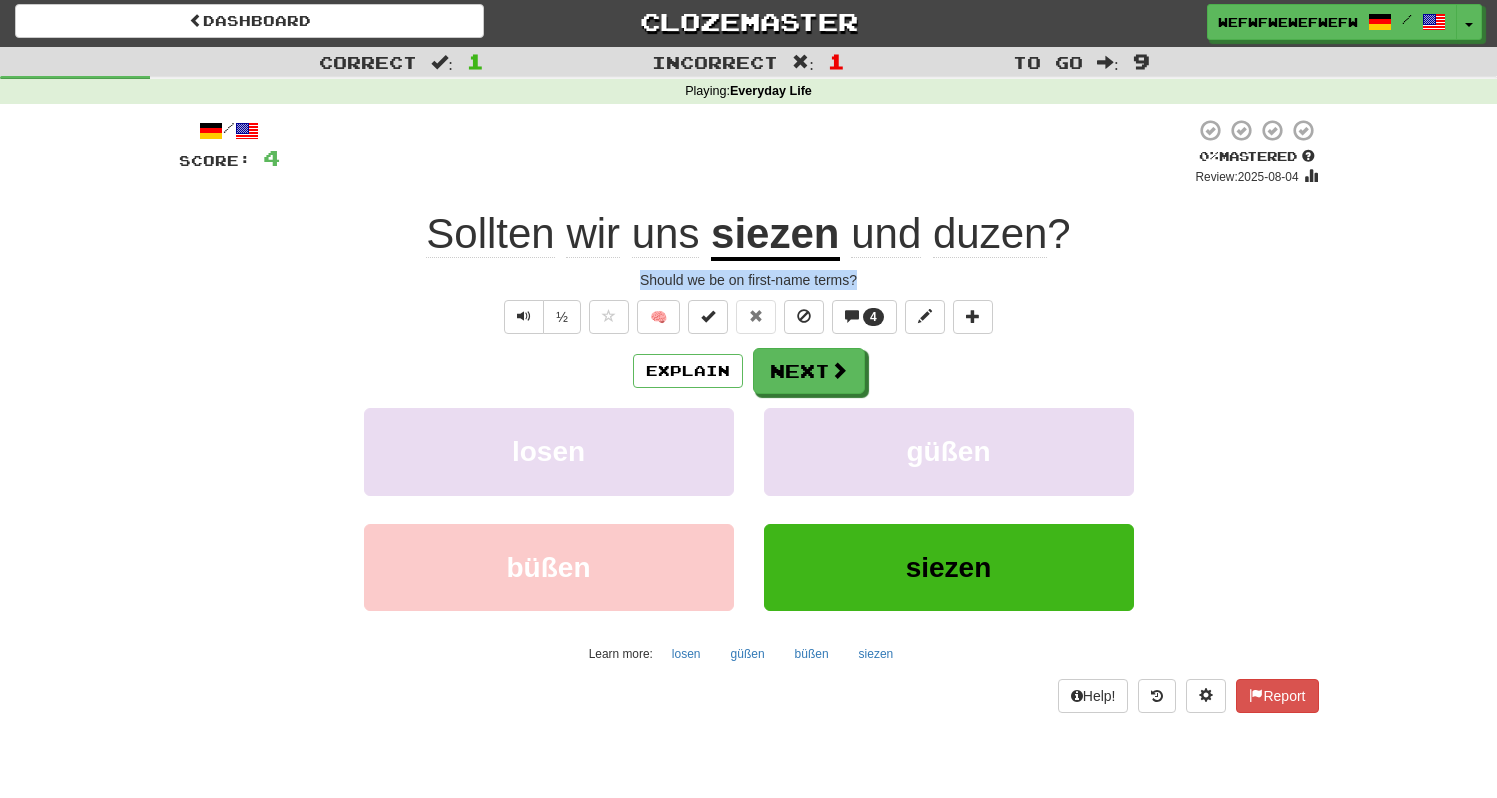 drag, startPoint x: 603, startPoint y: 283, endPoint x: 861, endPoint y: 285, distance: 258.00775 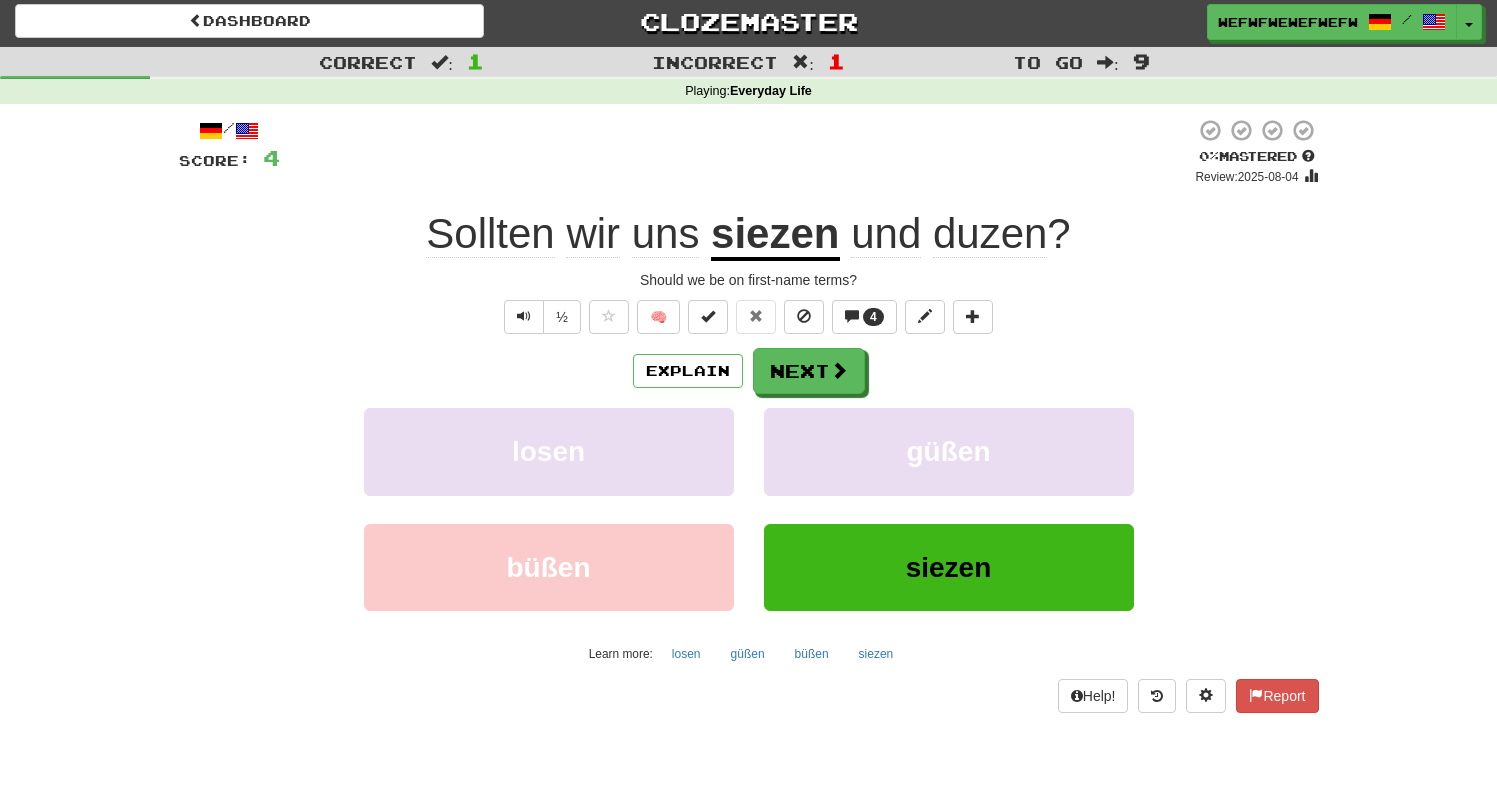 click on "/  Score:   4 0 %  Mastered Review:  [DATE] Sollten   wir   uns   siezen   und   duzen ? Should we be on first-name terms? ½ 🧠 4 Explain Next losen güßen büßen siezen  Learn more: losen güßen büßen siezen  Help!  Report" at bounding box center [749, 422] 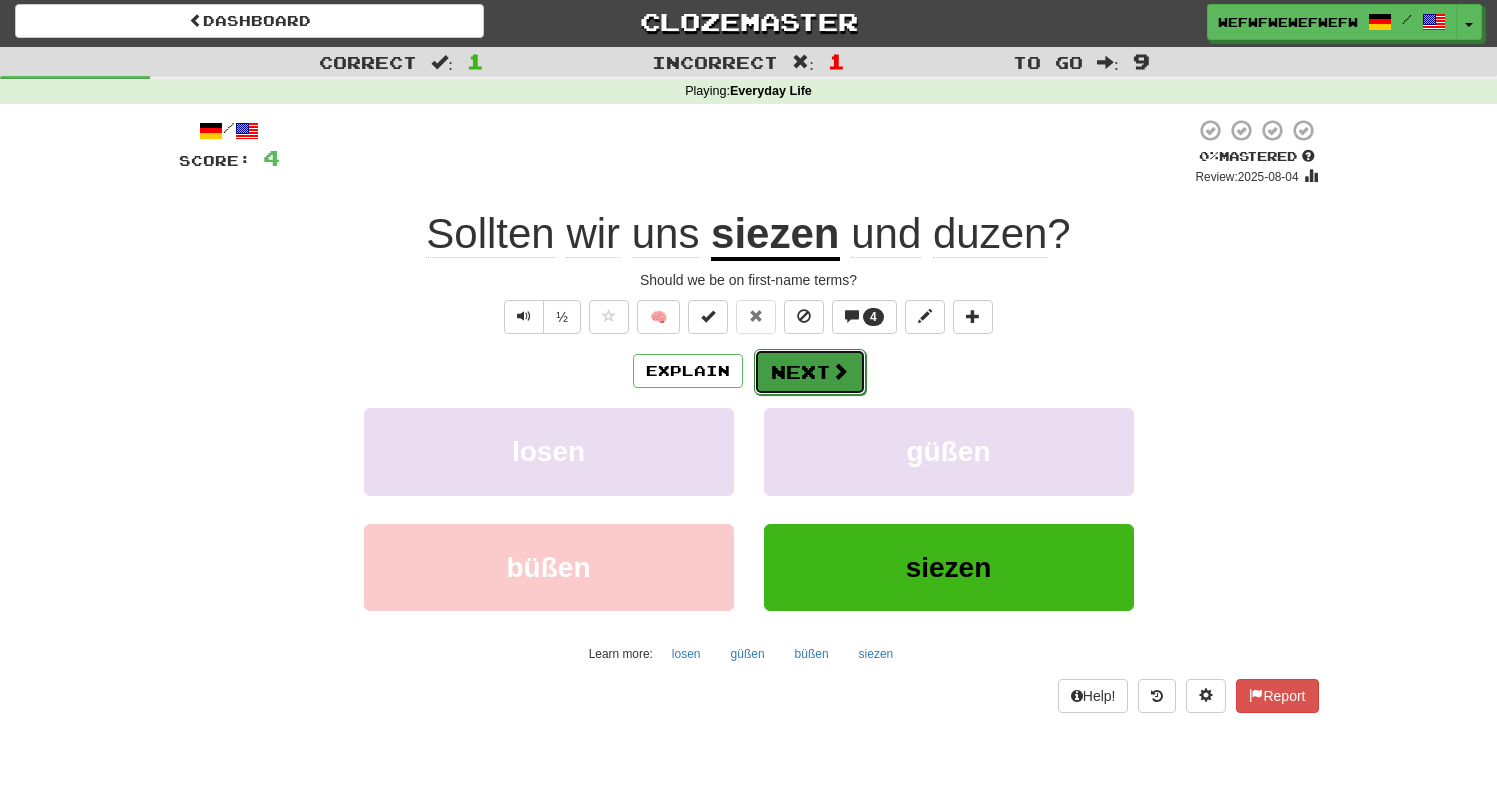click on "Next" at bounding box center [810, 372] 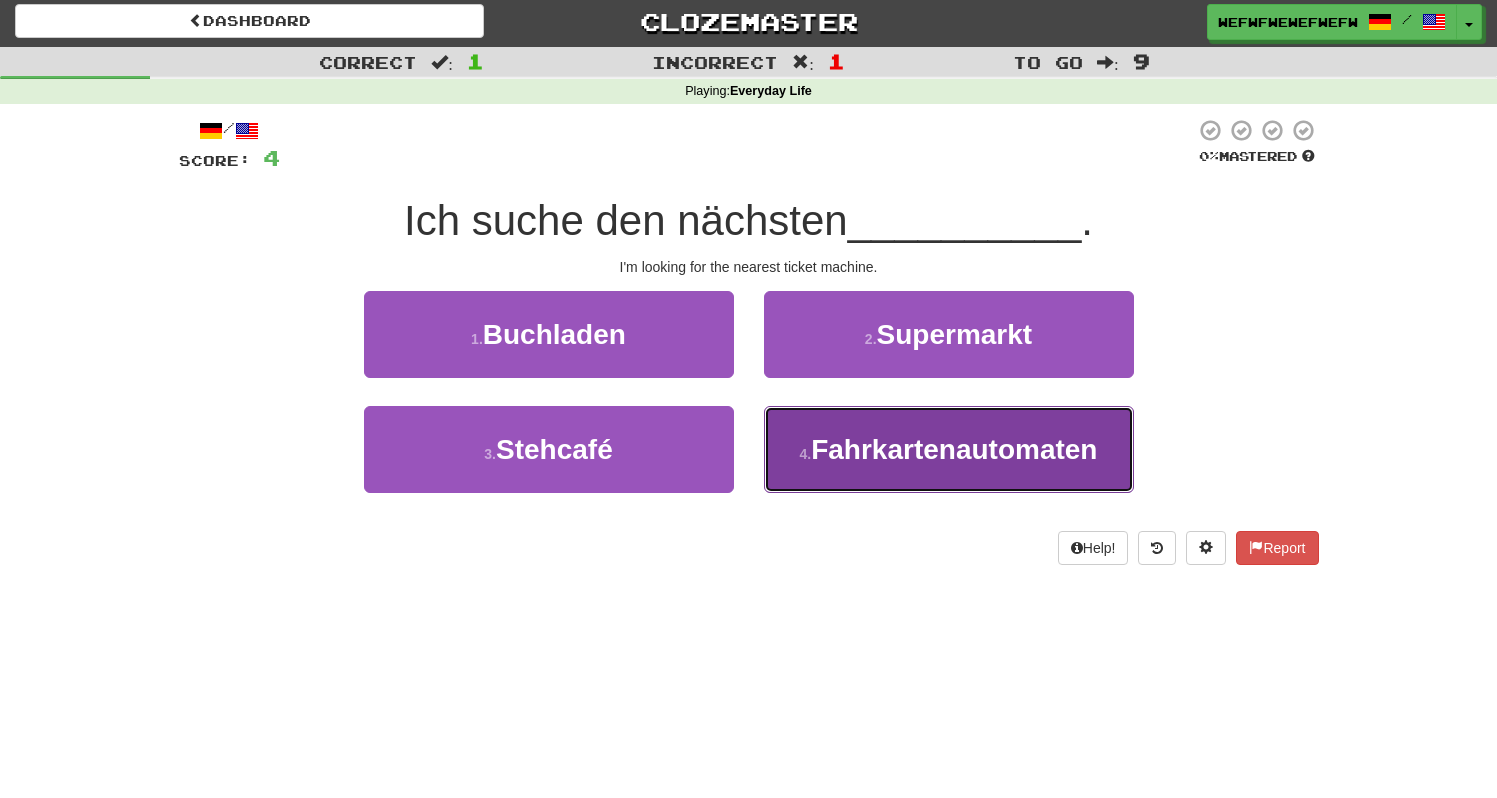 click on "4 .  Fahrkartenautomaten" at bounding box center [949, 449] 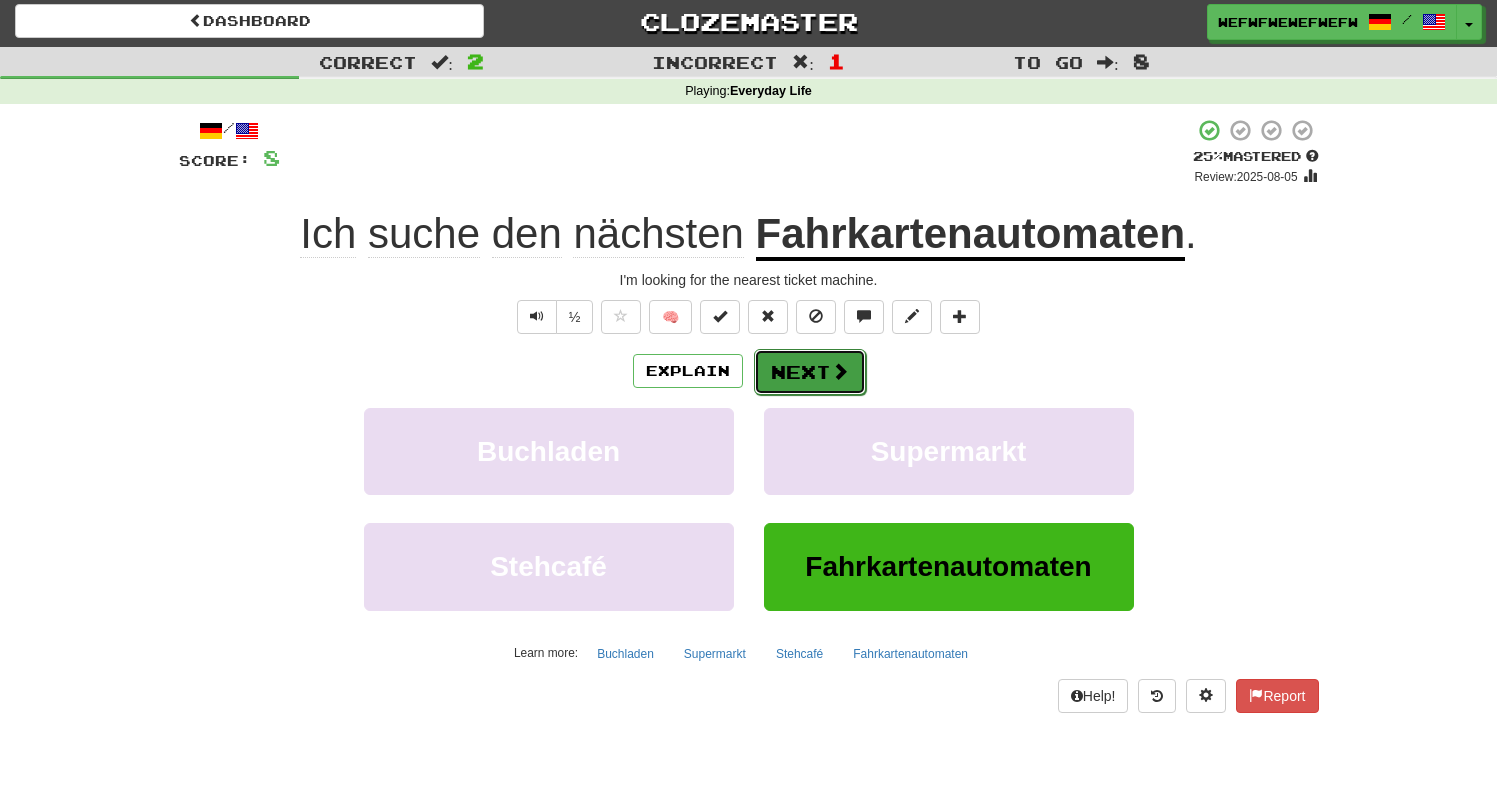 click on "Next" at bounding box center [810, 372] 